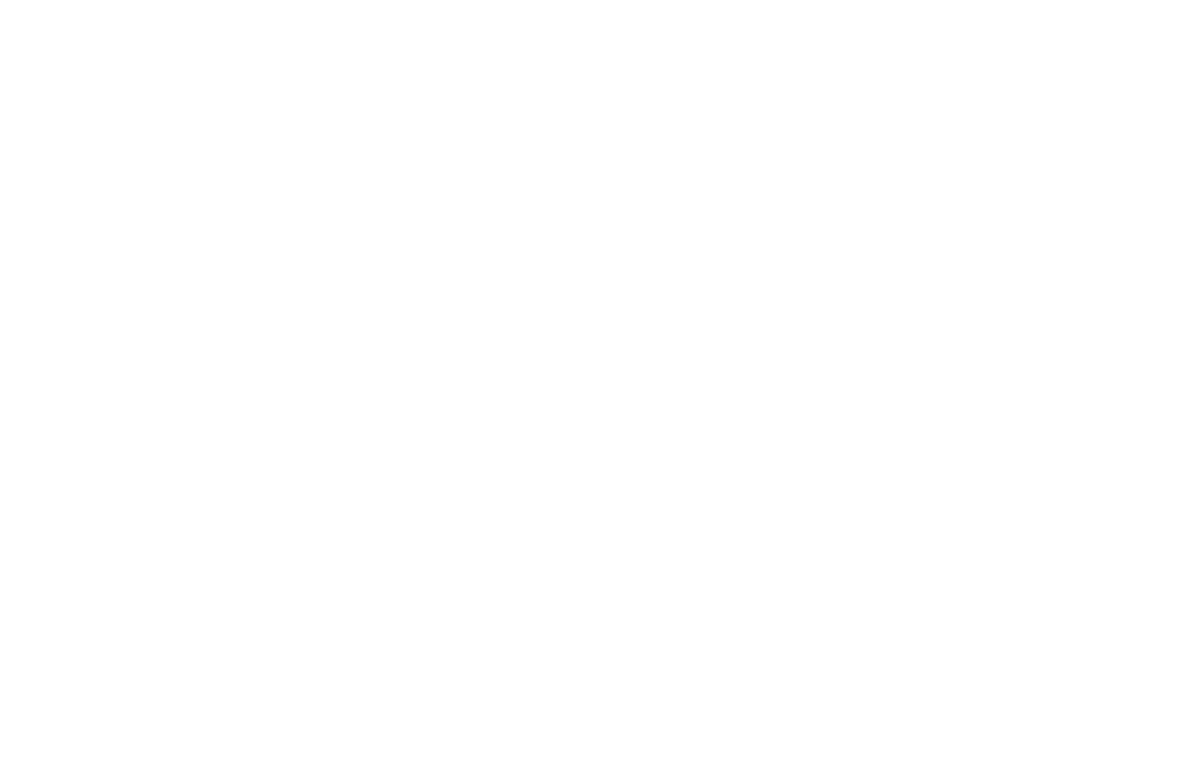 scroll, scrollTop: 0, scrollLeft: 0, axis: both 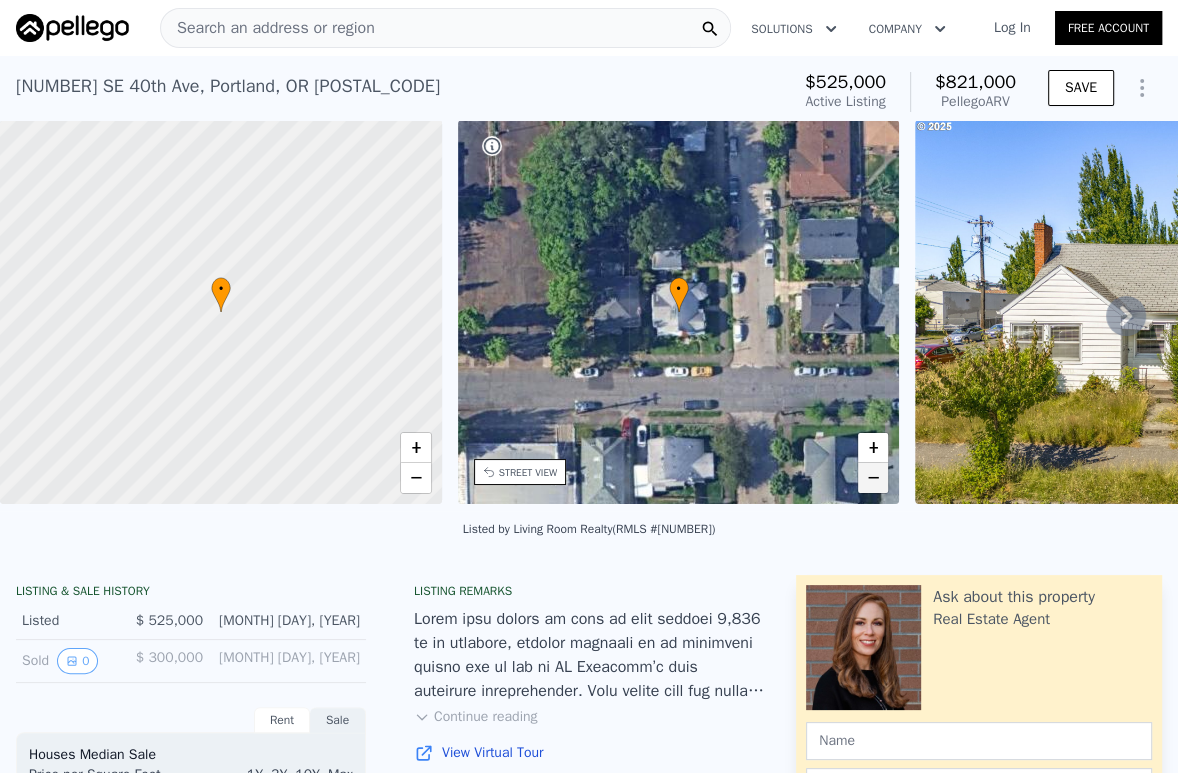 click on "−" at bounding box center (873, 478) 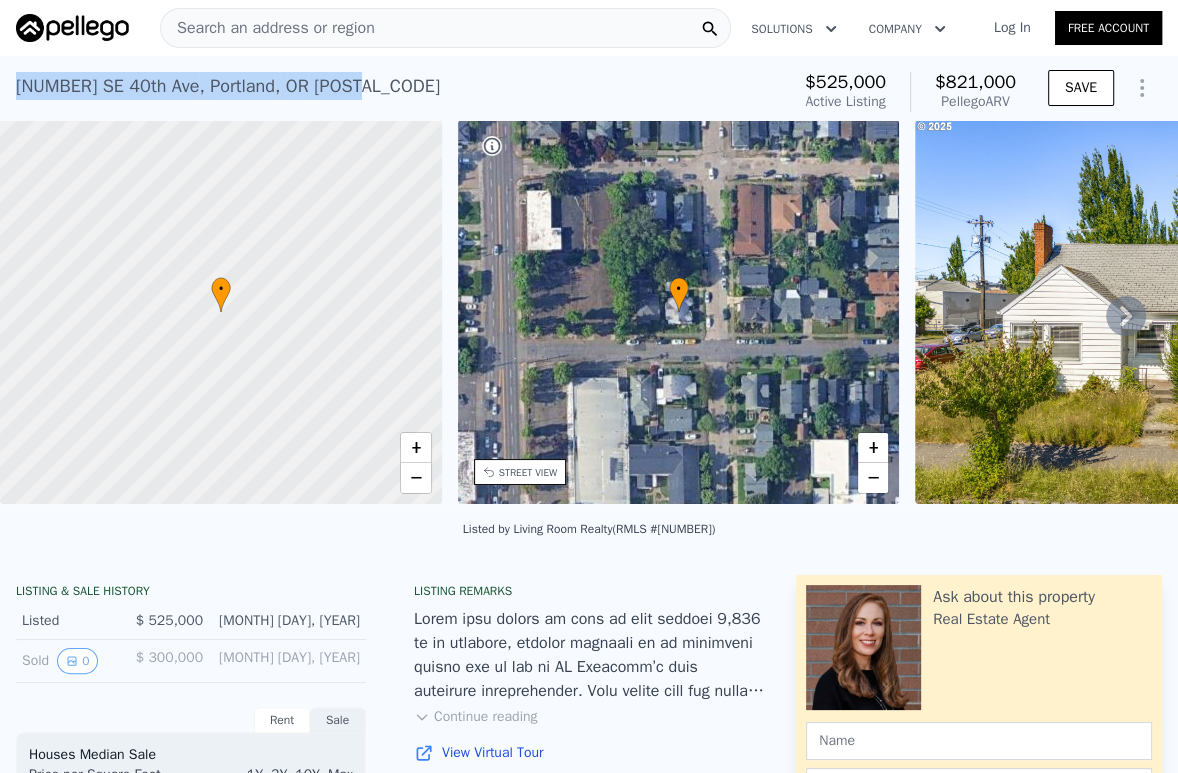 drag, startPoint x: 345, startPoint y: 83, endPoint x: 9, endPoint y: 101, distance: 336.4818 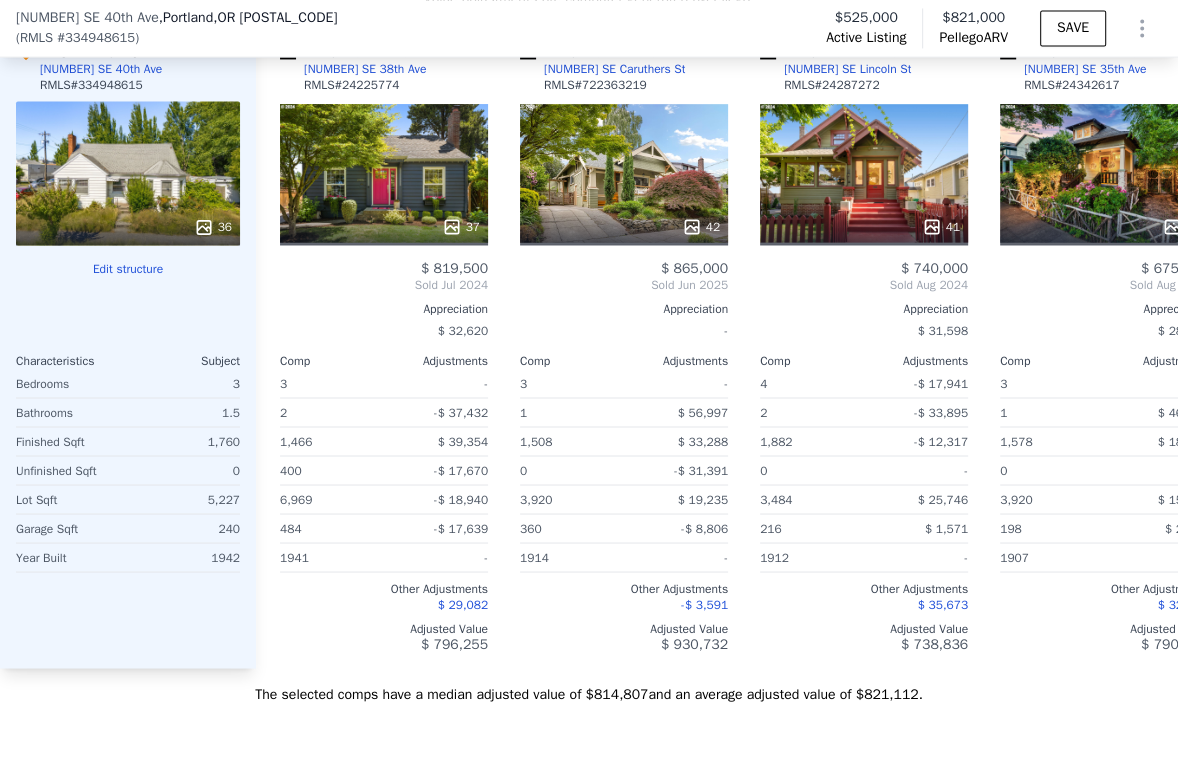 scroll, scrollTop: 2215, scrollLeft: 0, axis: vertical 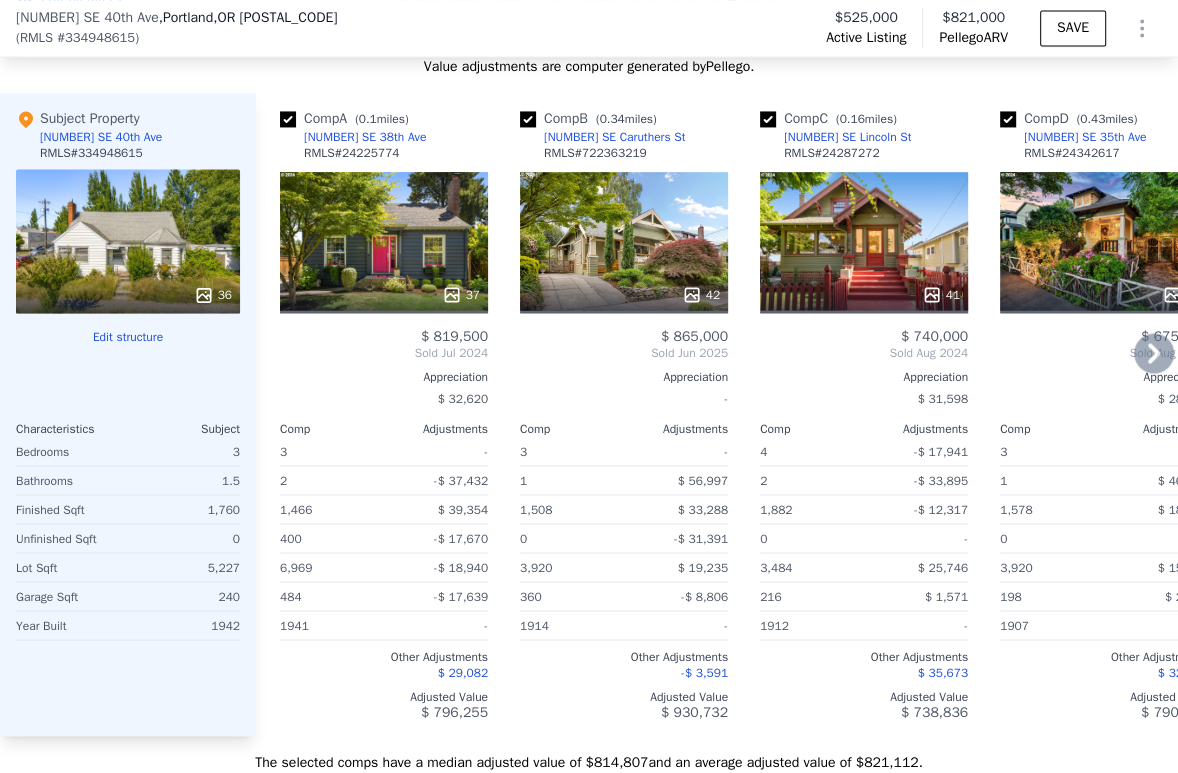 click 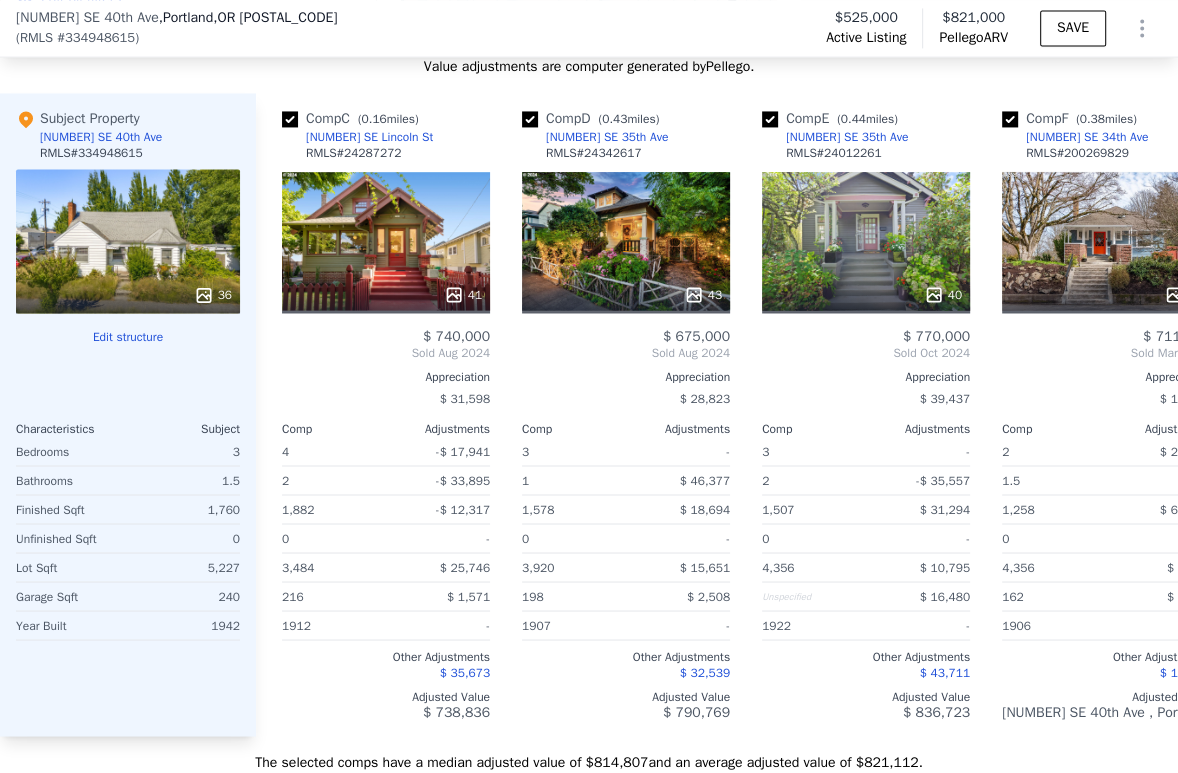 scroll, scrollTop: 0, scrollLeft: 480, axis: horizontal 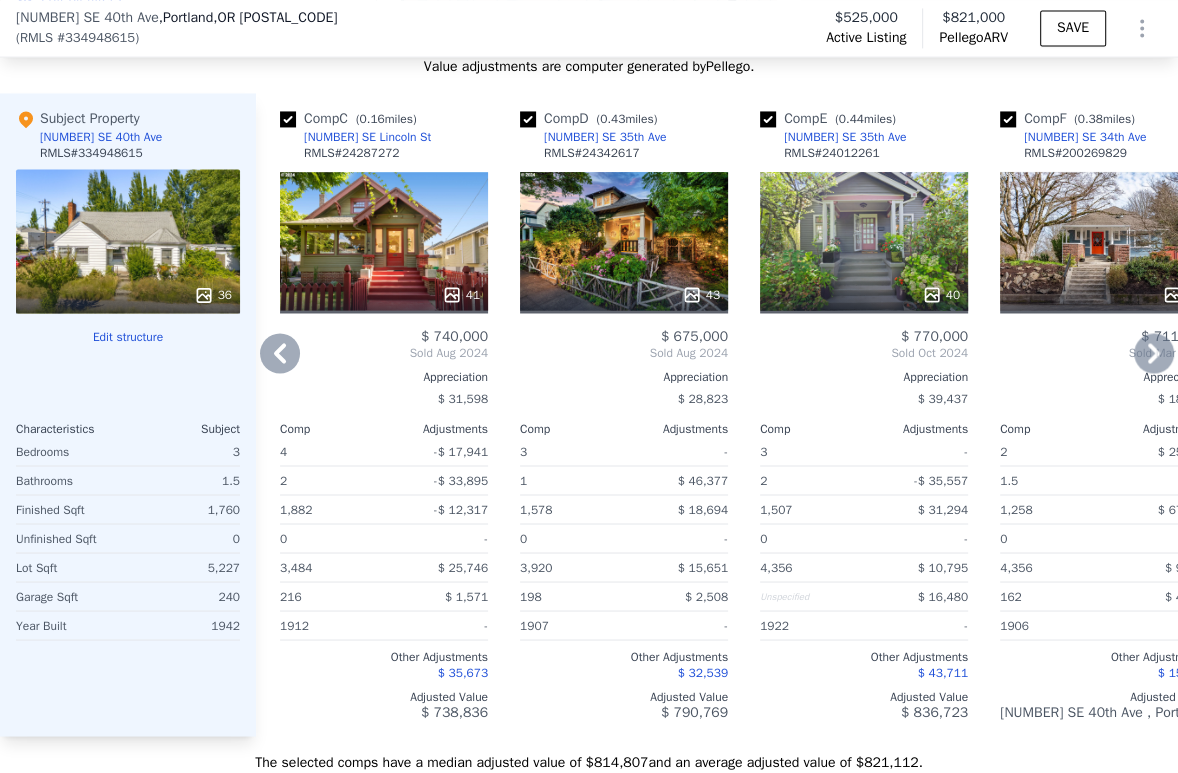 click 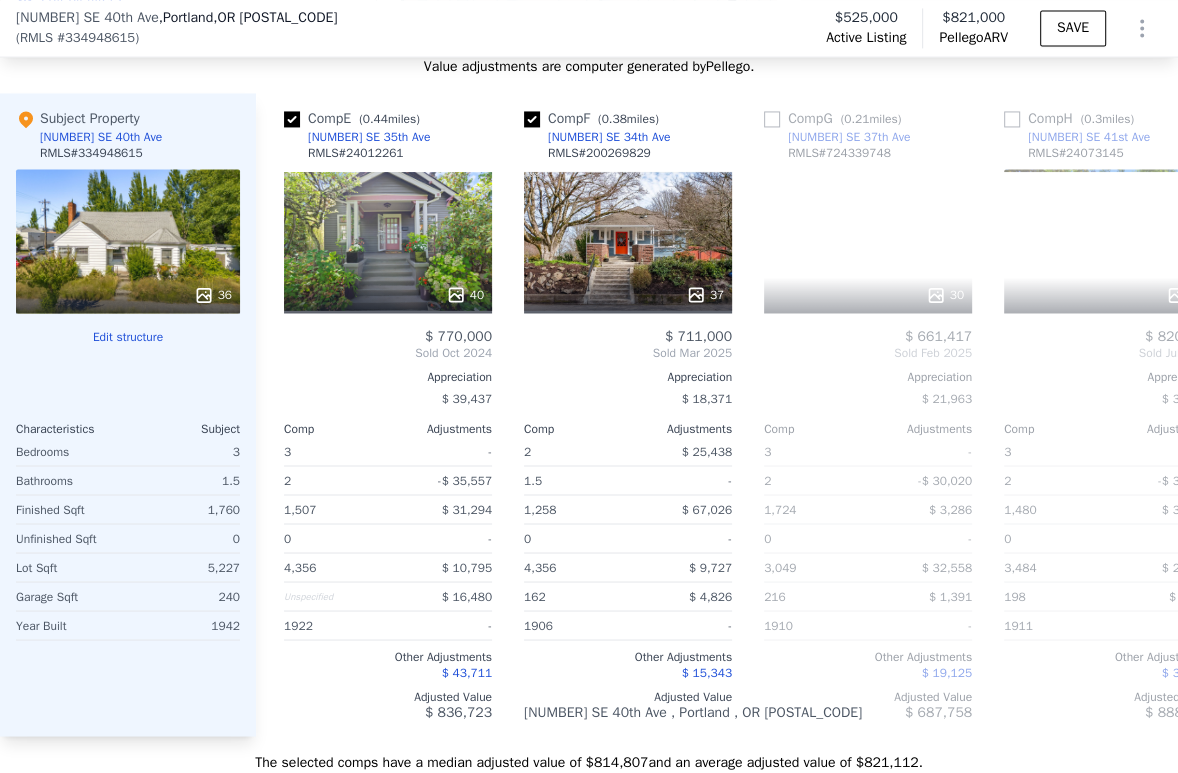 scroll, scrollTop: 0, scrollLeft: 960, axis: horizontal 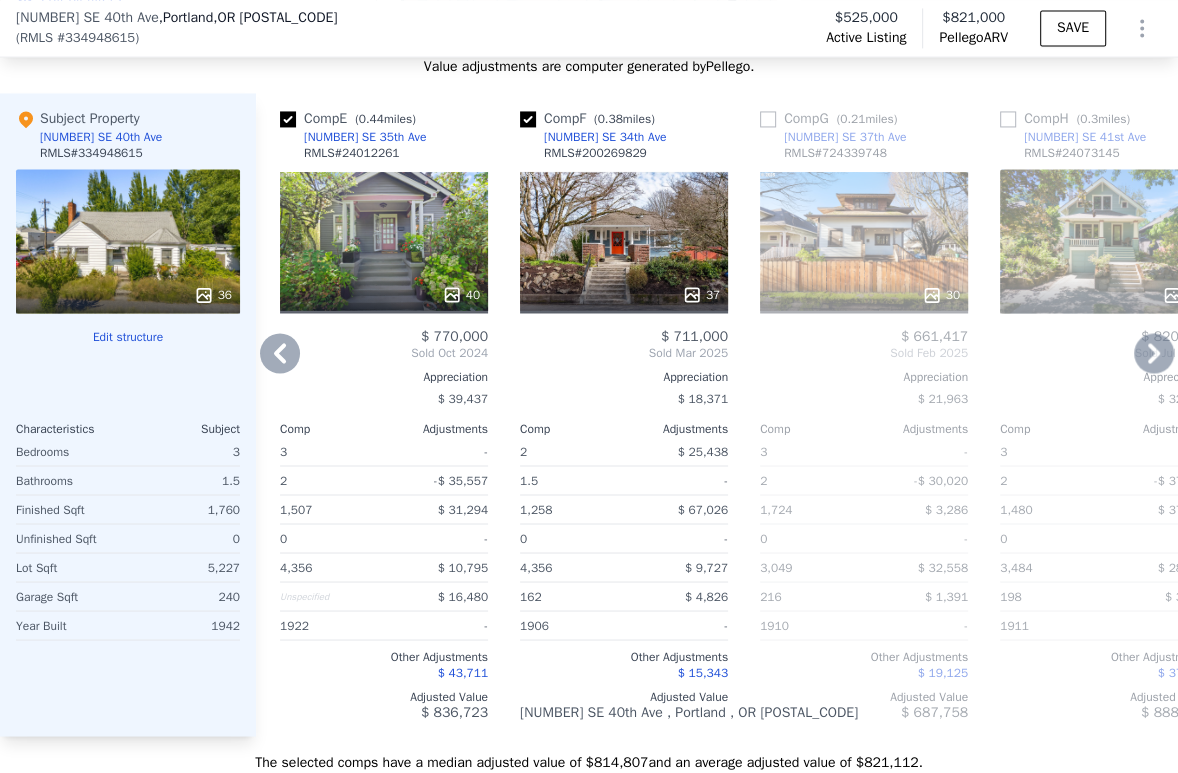 click 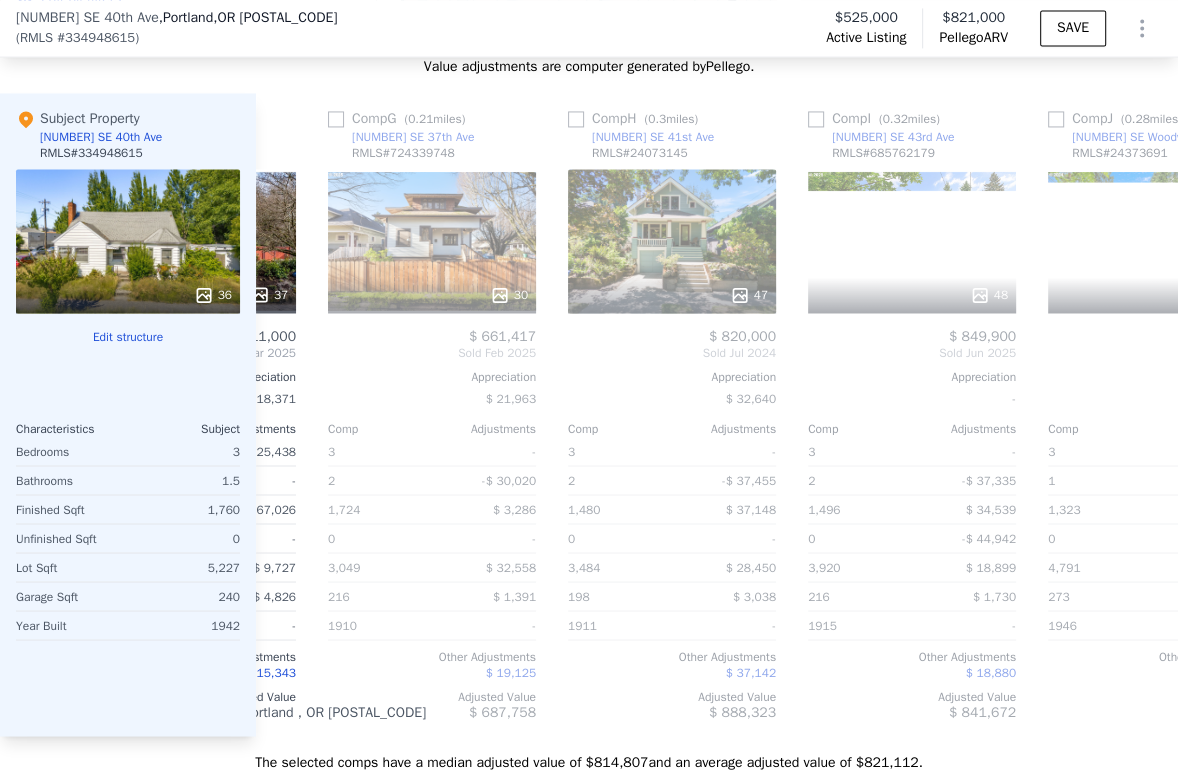 scroll, scrollTop: 0, scrollLeft: 1440, axis: horizontal 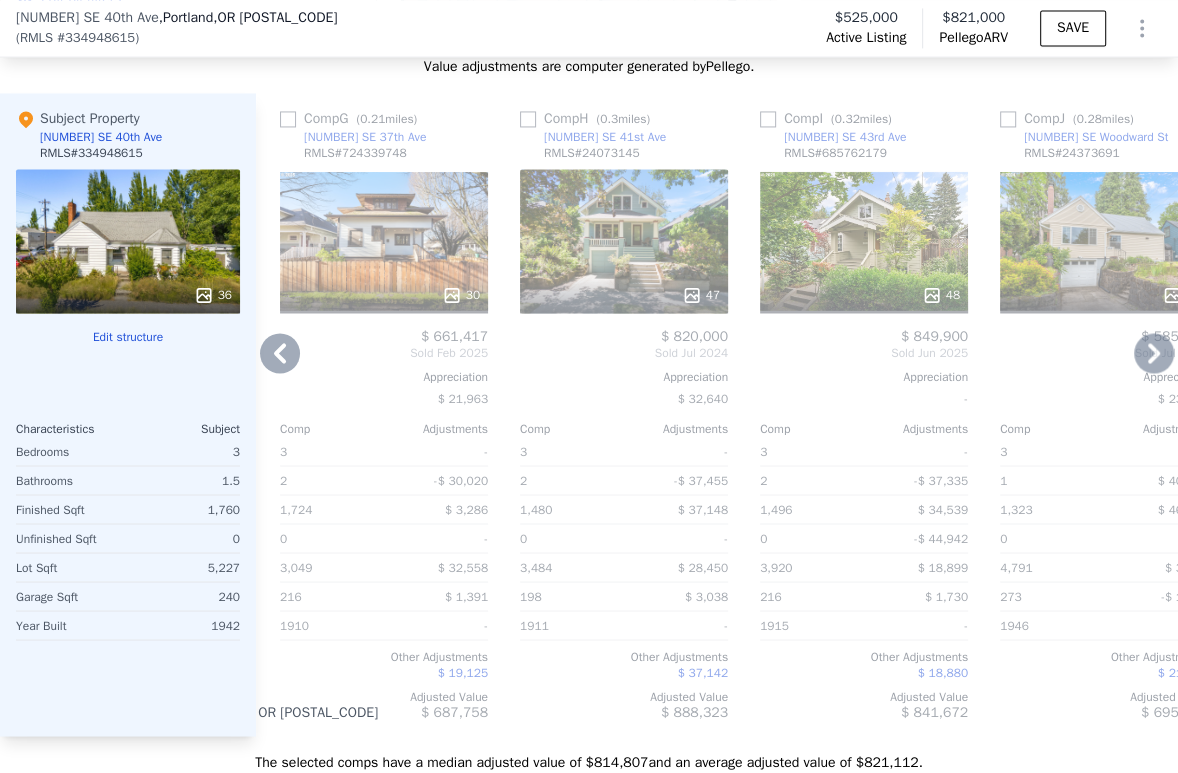 click 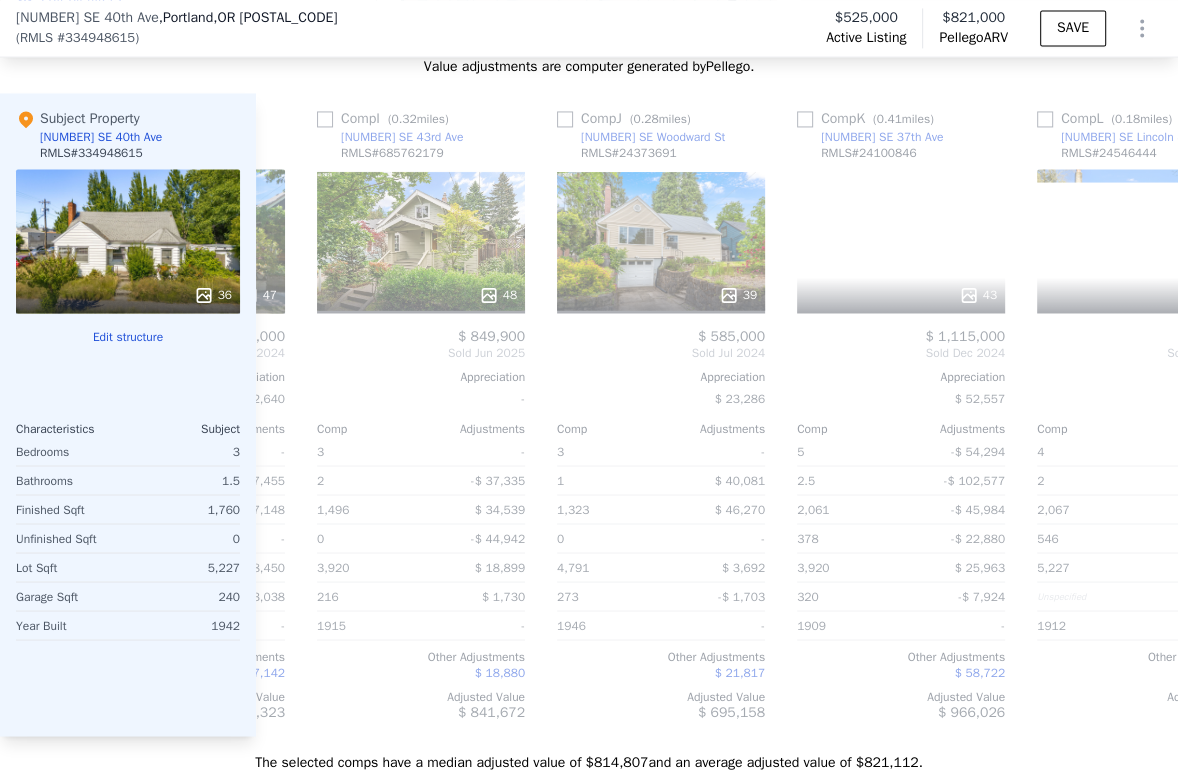 scroll, scrollTop: 0, scrollLeft: 1920, axis: horizontal 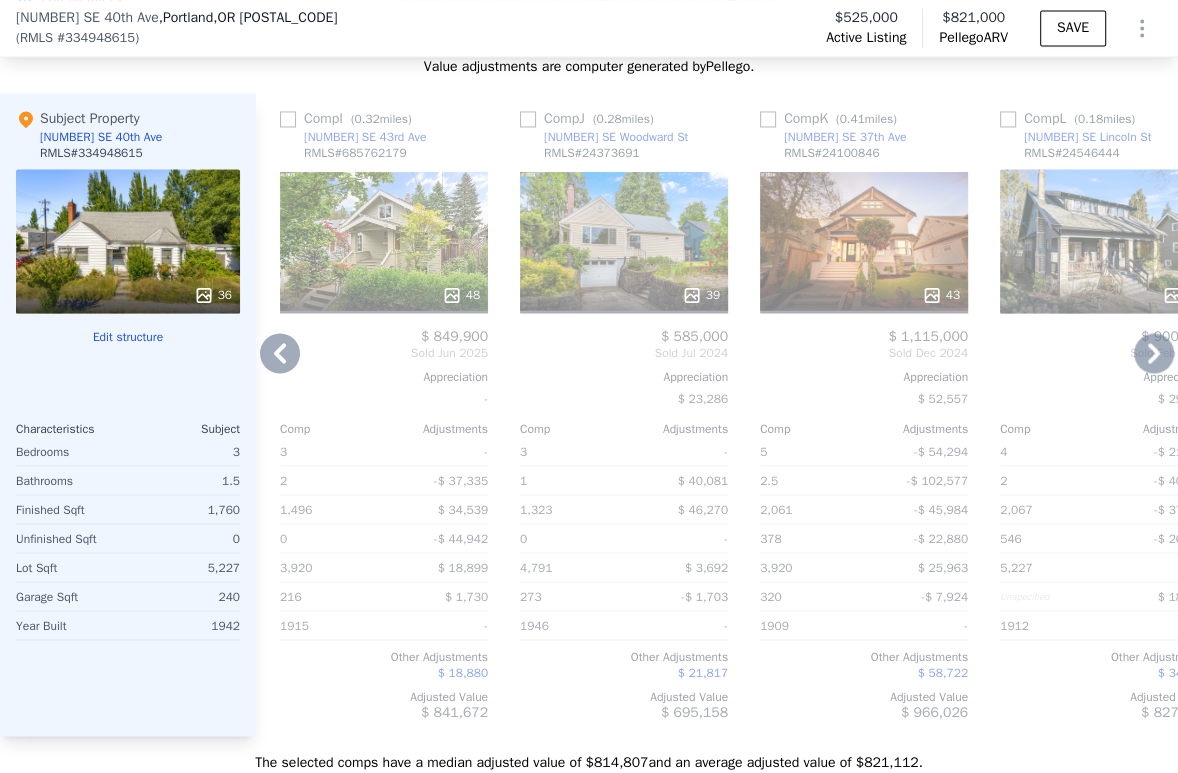 click 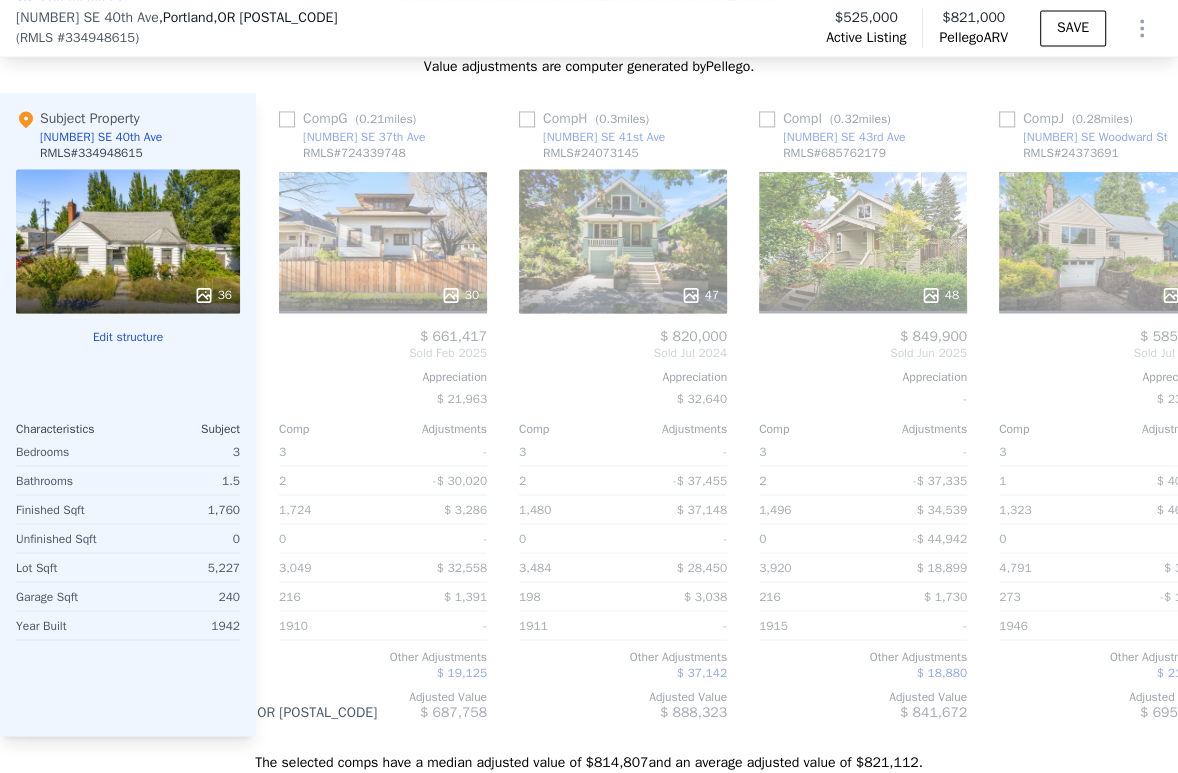 scroll, scrollTop: 0, scrollLeft: 1440, axis: horizontal 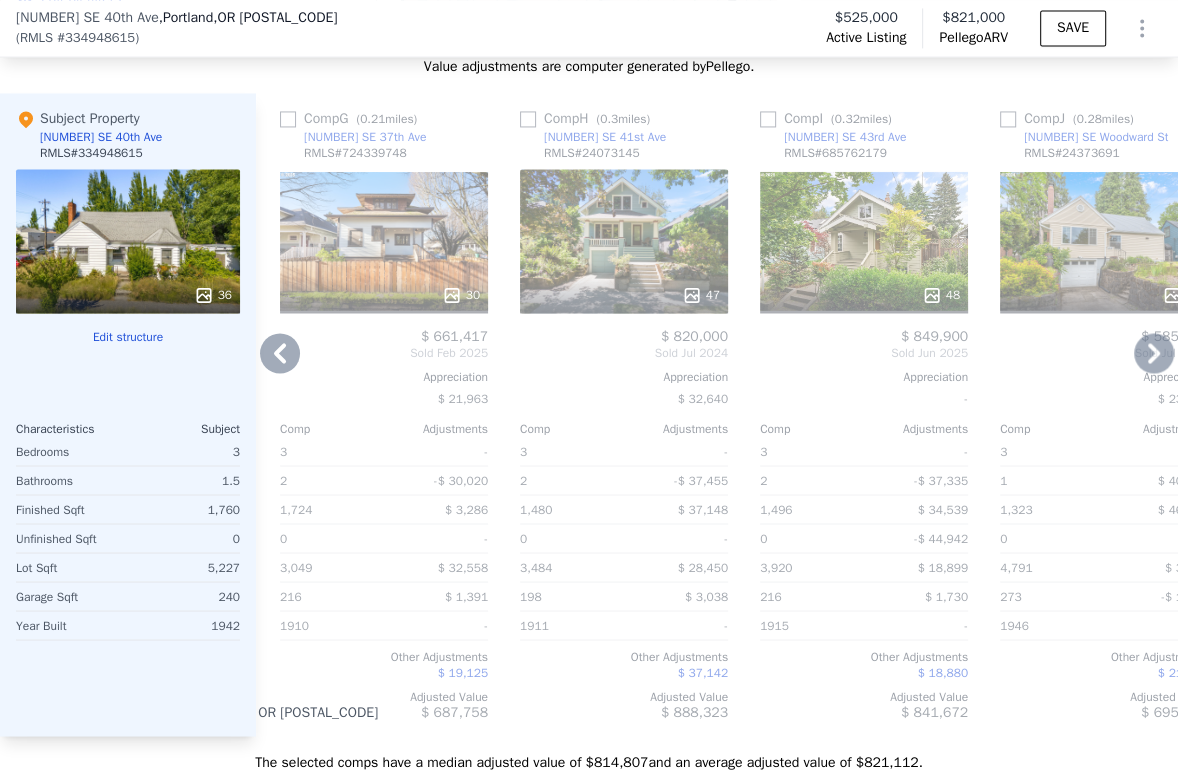 click 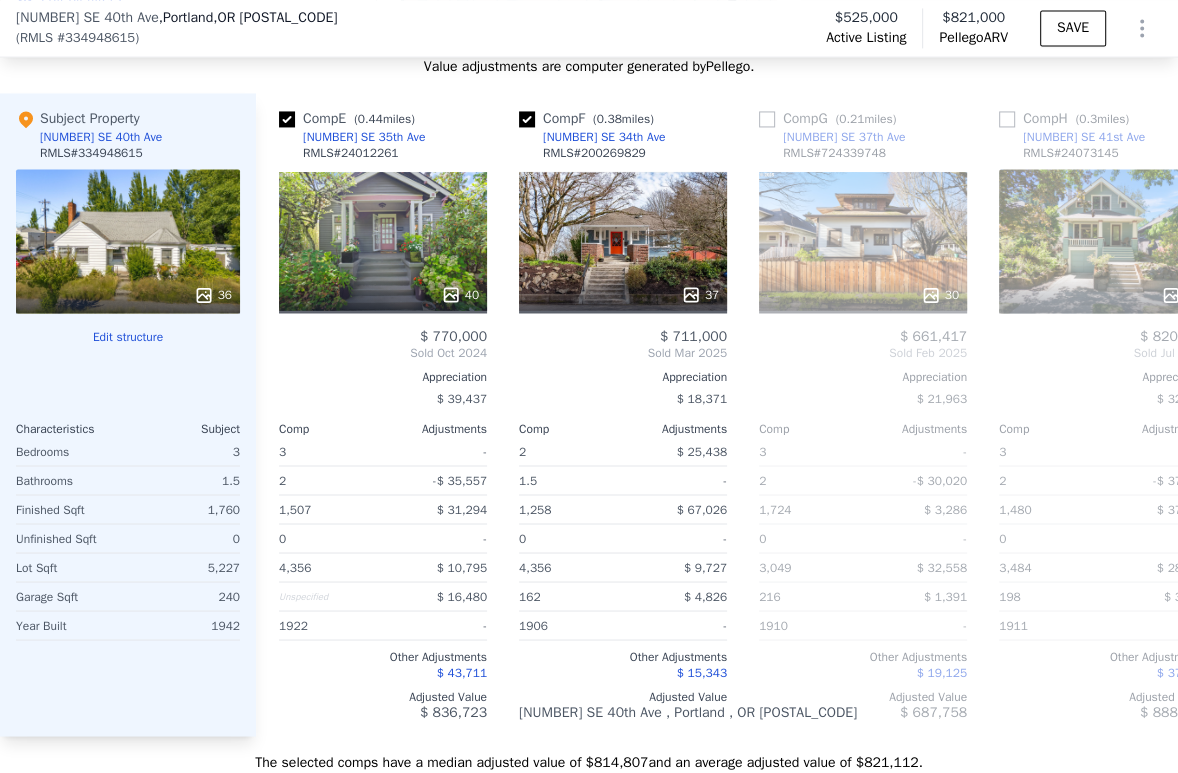 scroll, scrollTop: 0, scrollLeft: 960, axis: horizontal 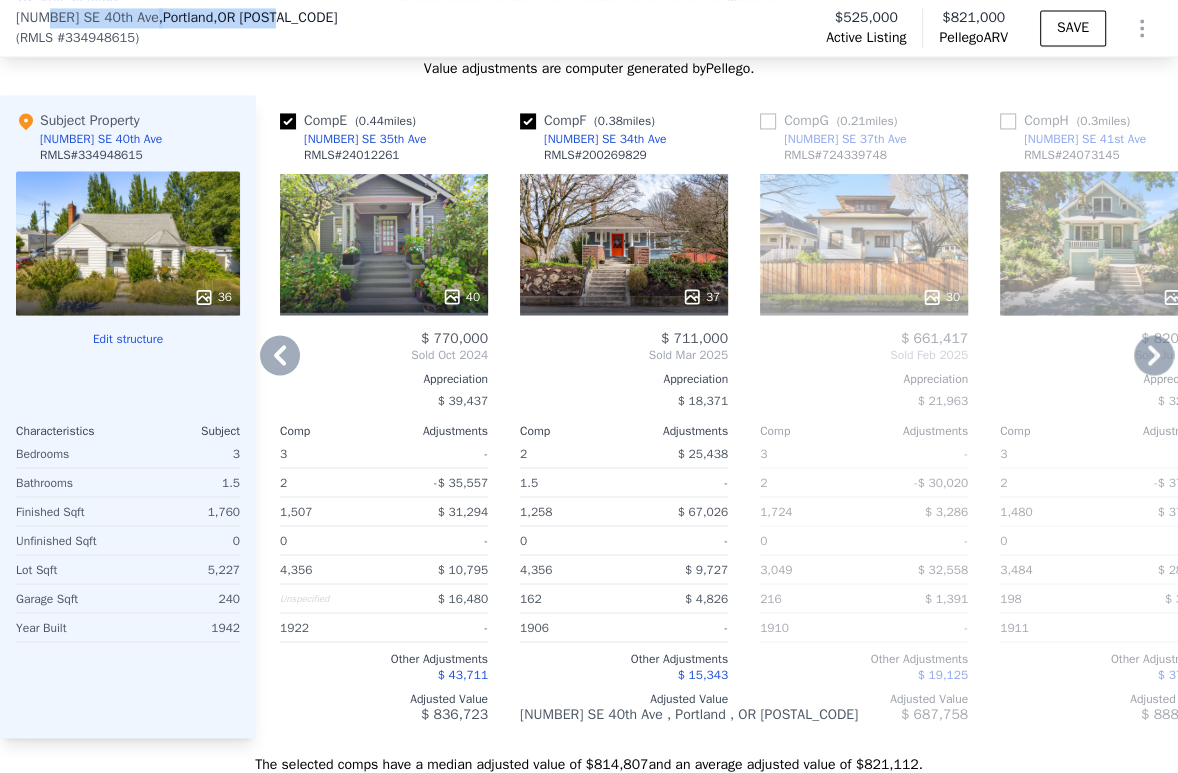 drag, startPoint x: 48, startPoint y: 15, endPoint x: 323, endPoint y: 17, distance: 275.00726 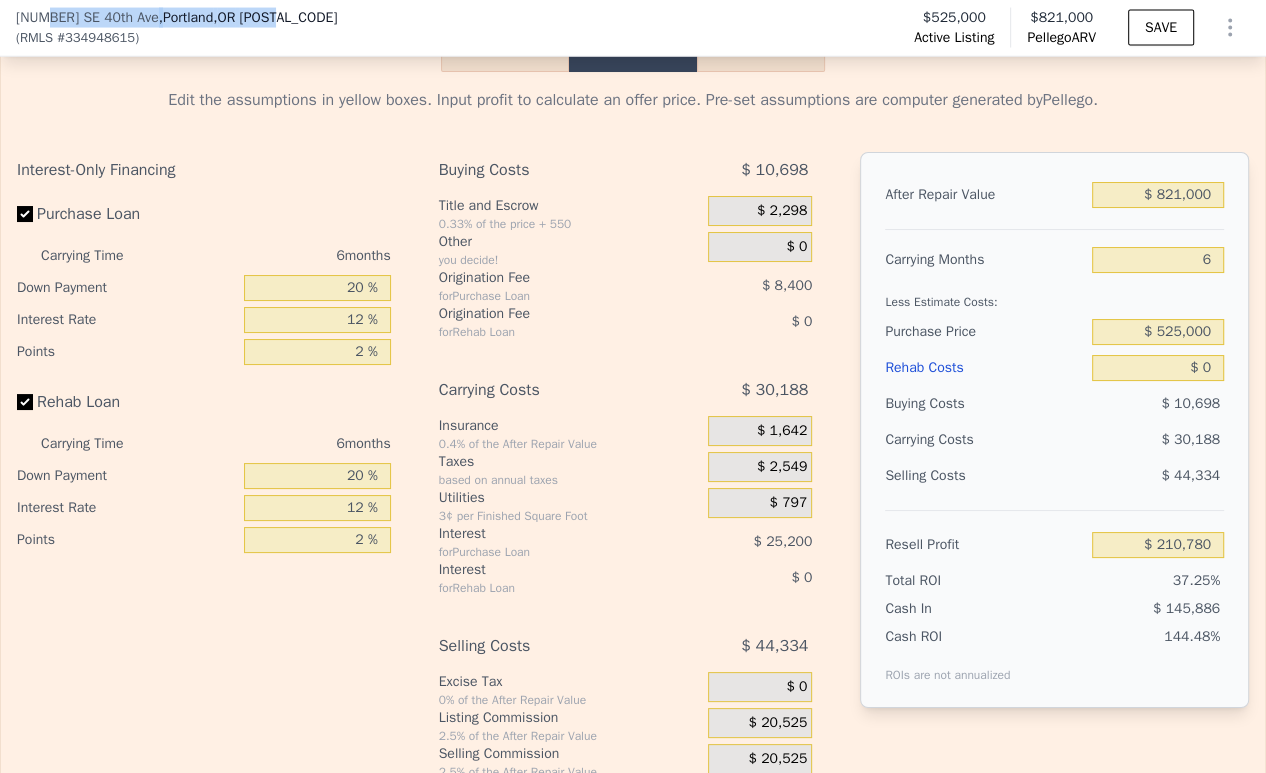 scroll, scrollTop: 3102, scrollLeft: 0, axis: vertical 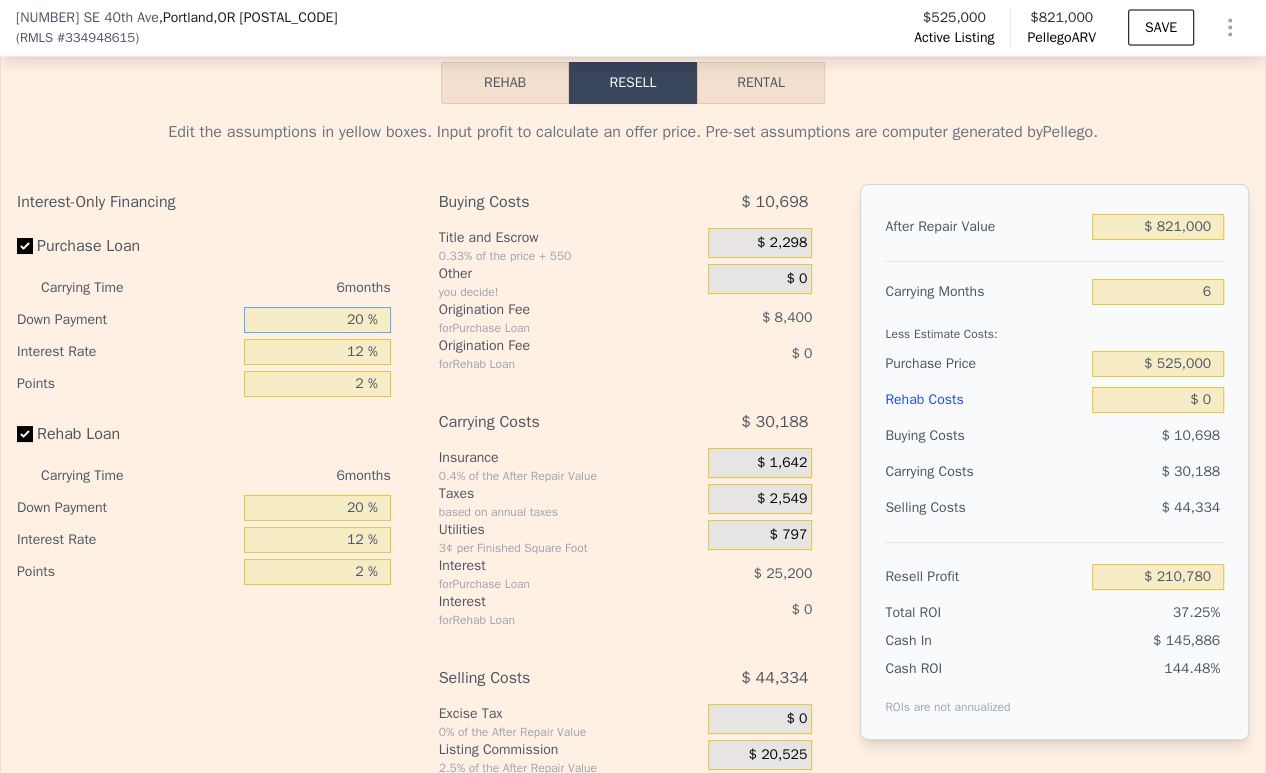 click on "20 %" at bounding box center (317, 320) 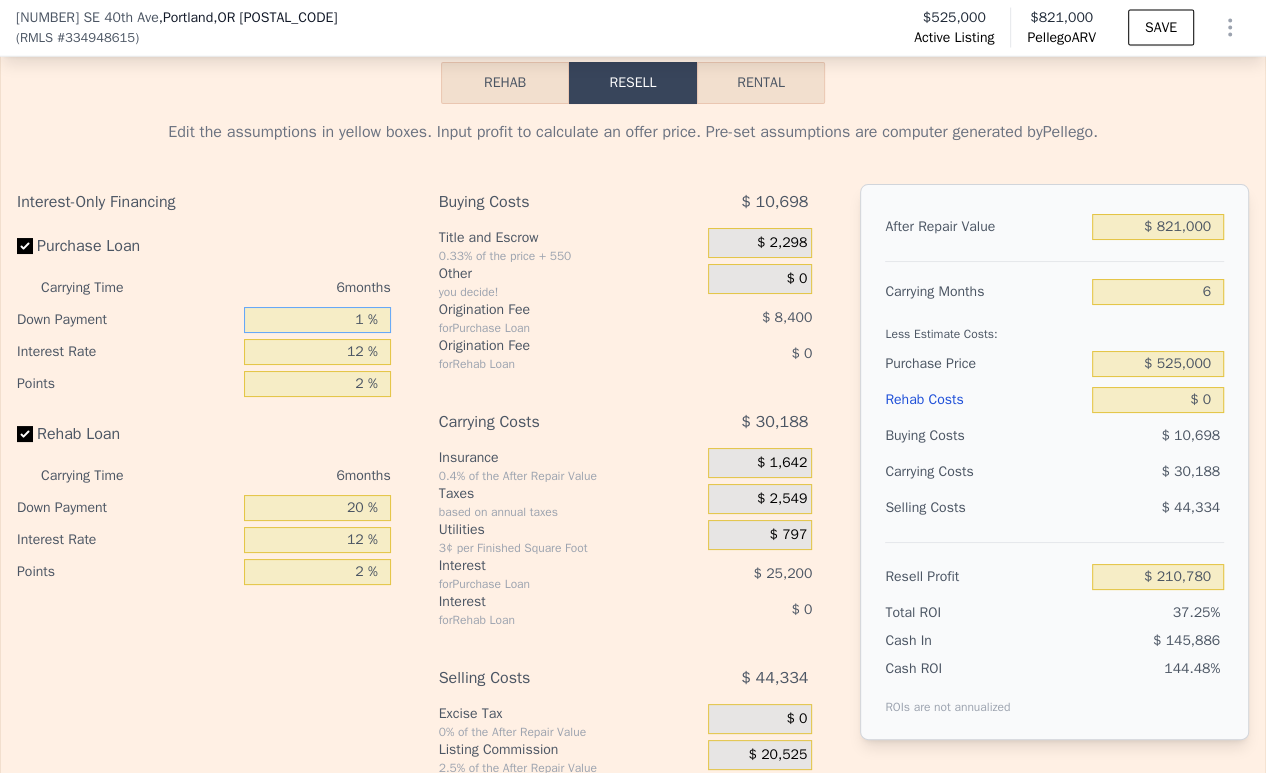 type on "10 %" 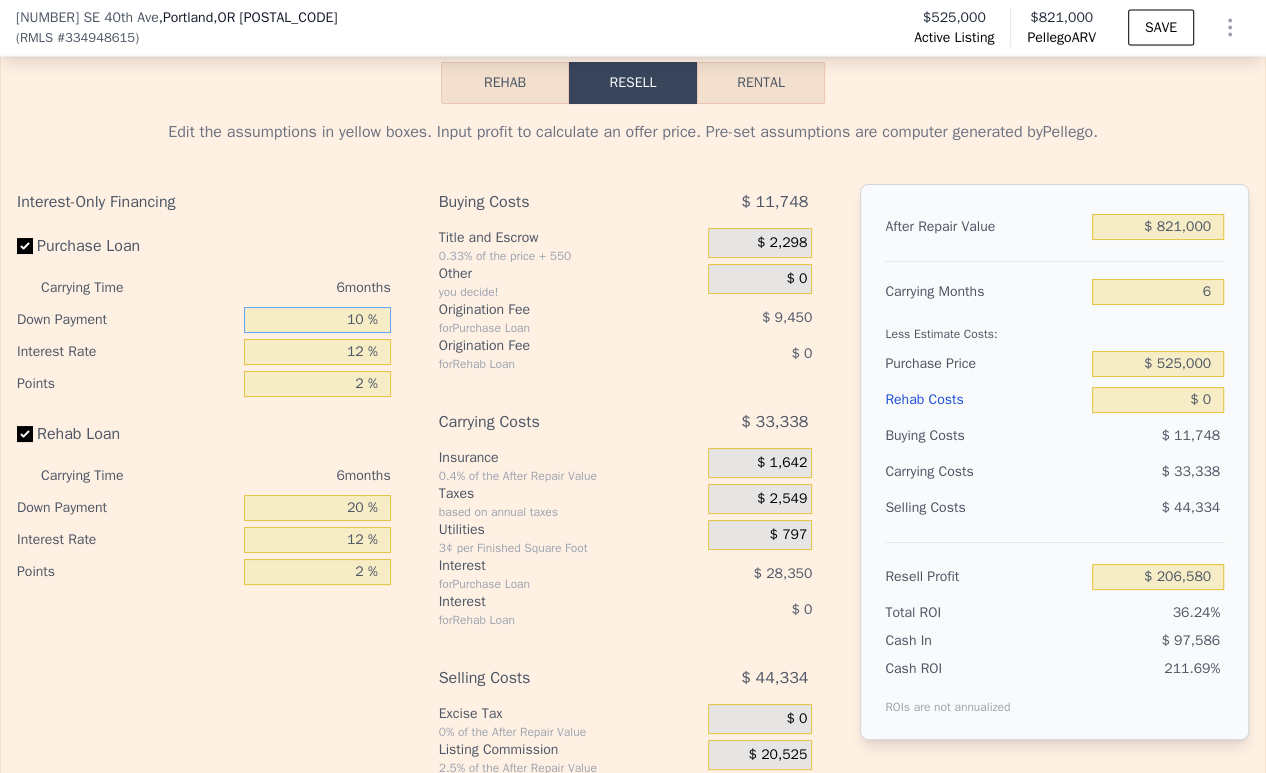 type on "$ 206,580" 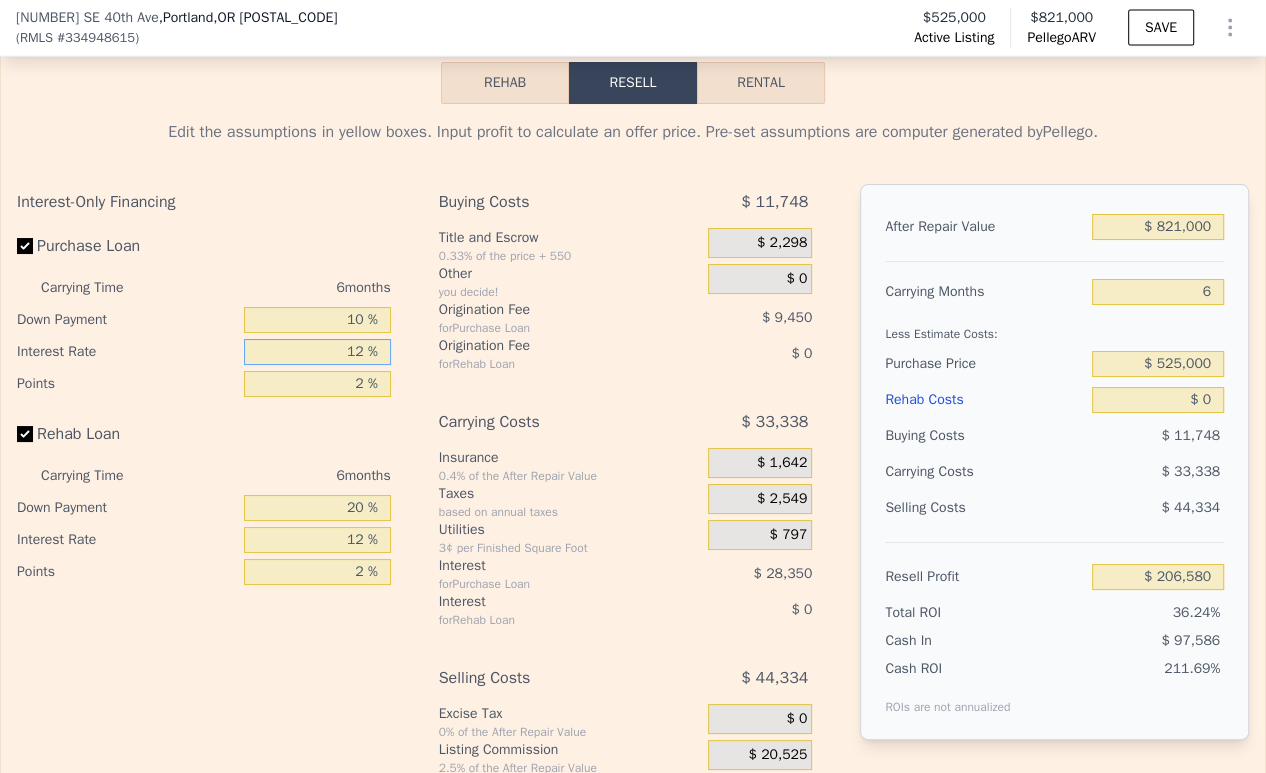 click on "12 %" at bounding box center (317, 352) 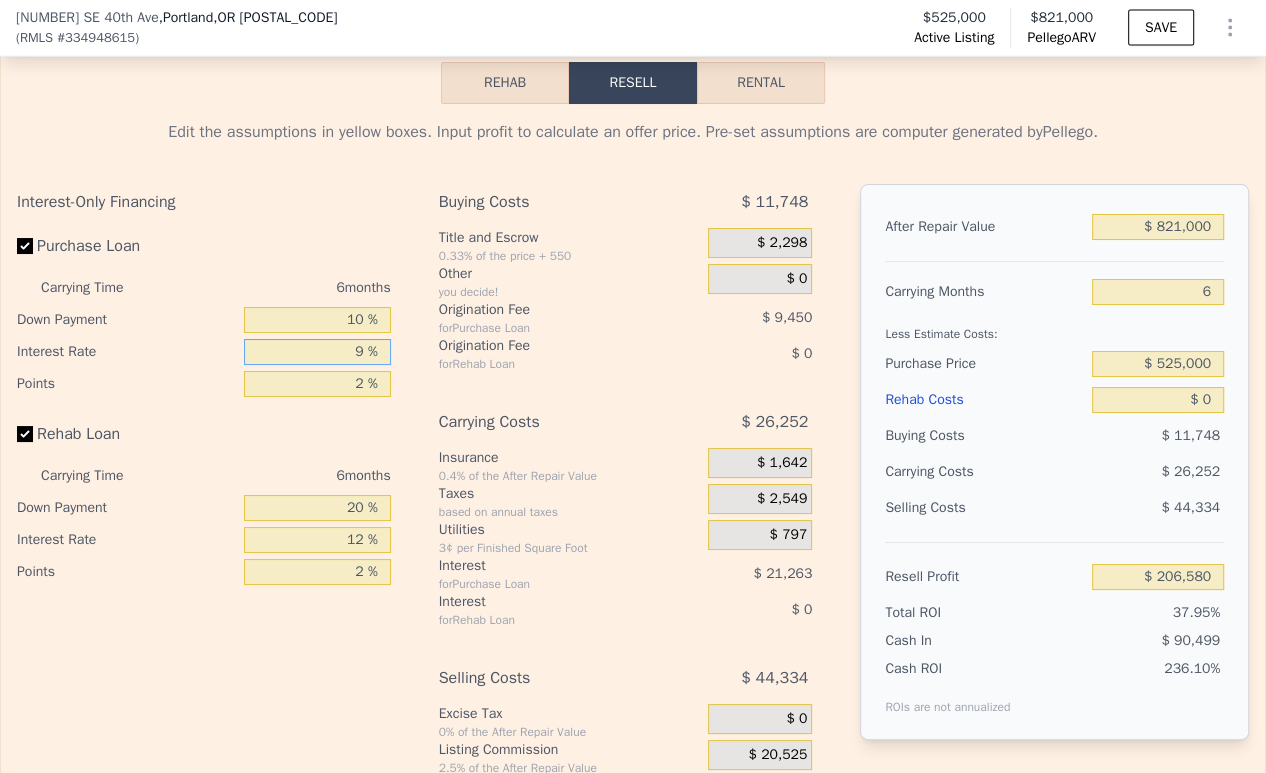 type on "$ 213,666" 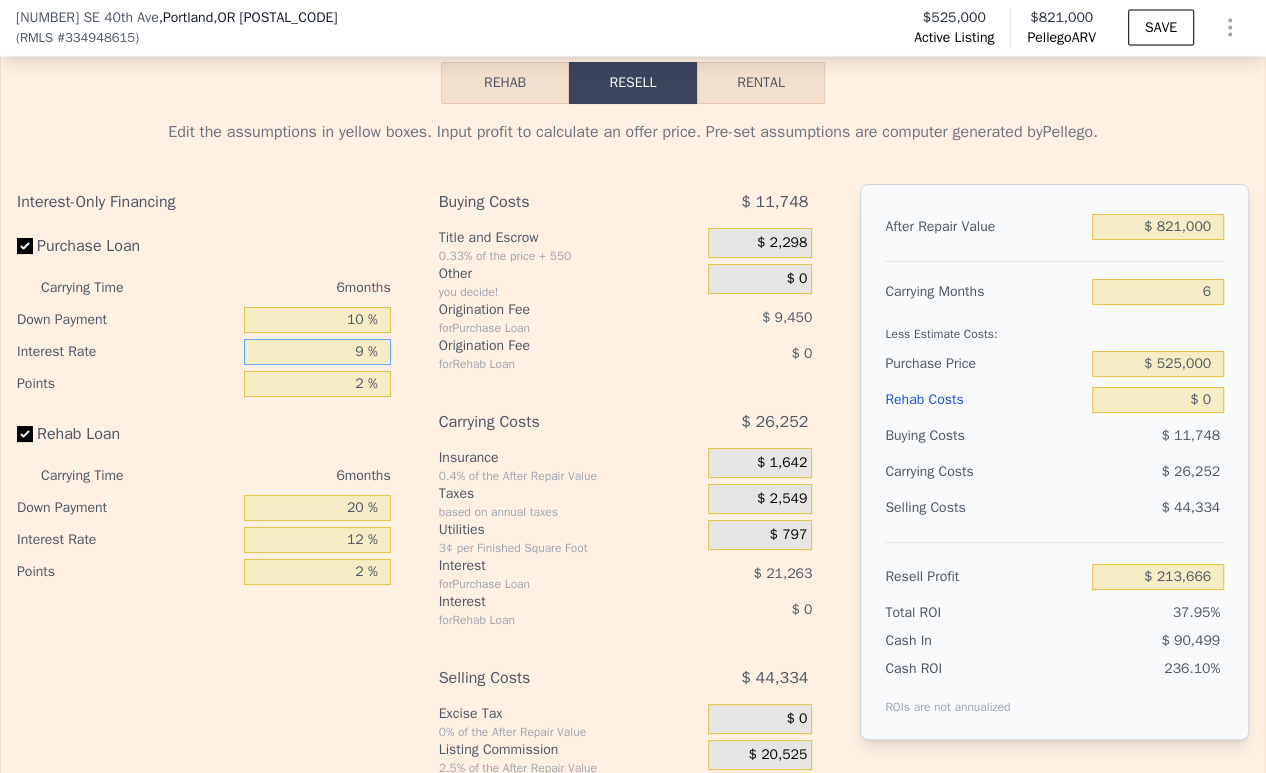 type on "9 %" 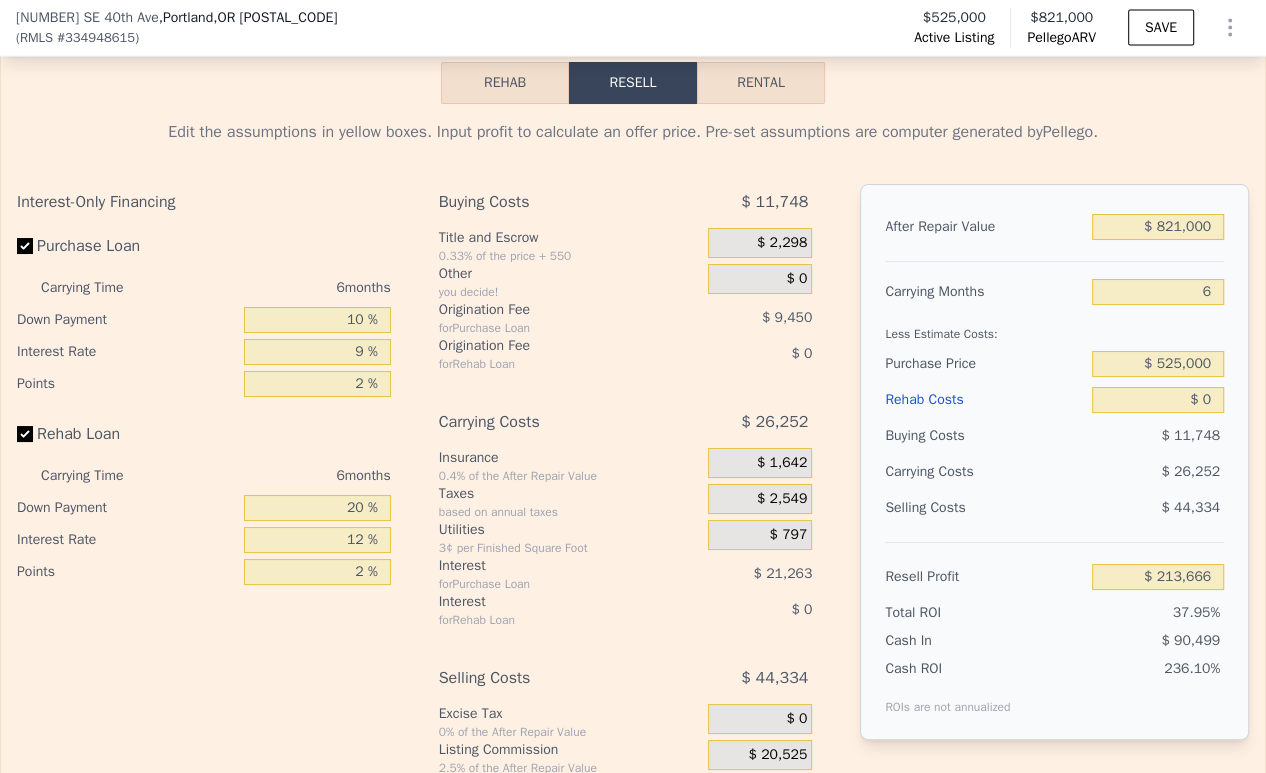 click on "9 %" at bounding box center (317, 352) 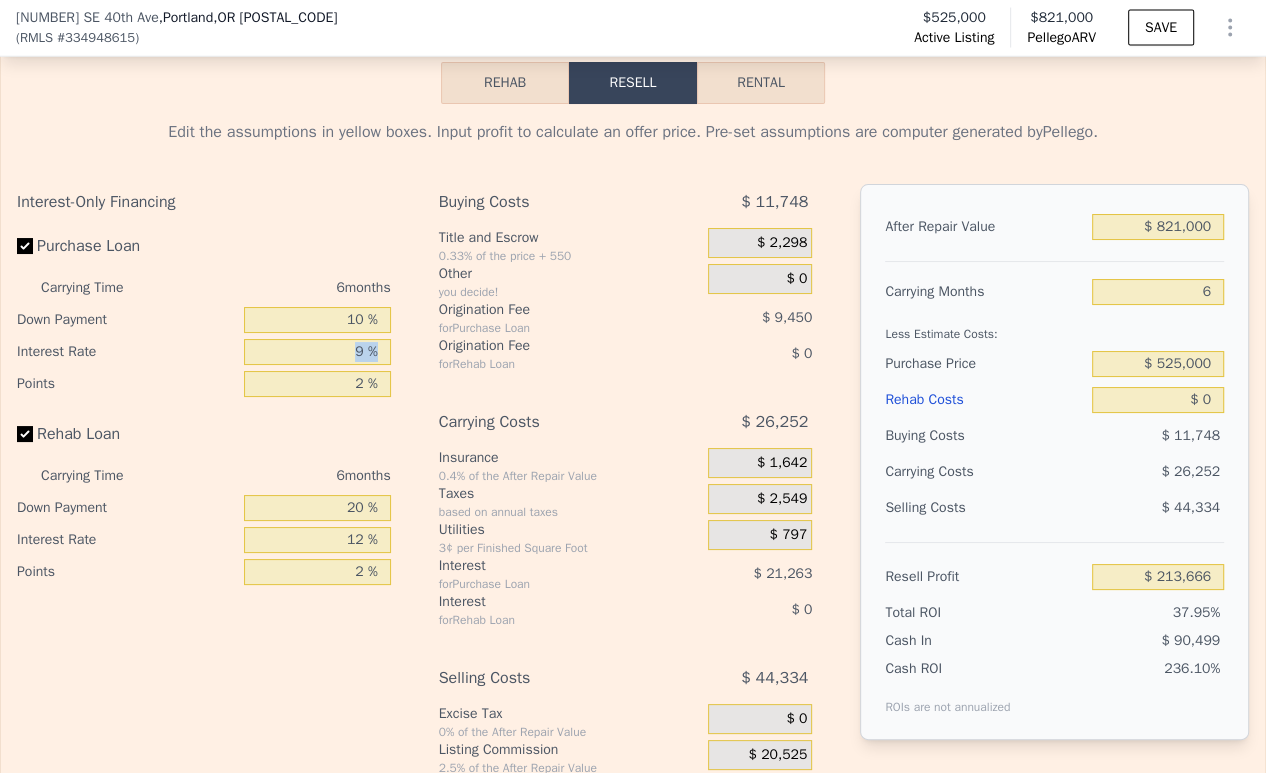 click on "9 %" at bounding box center (317, 352) 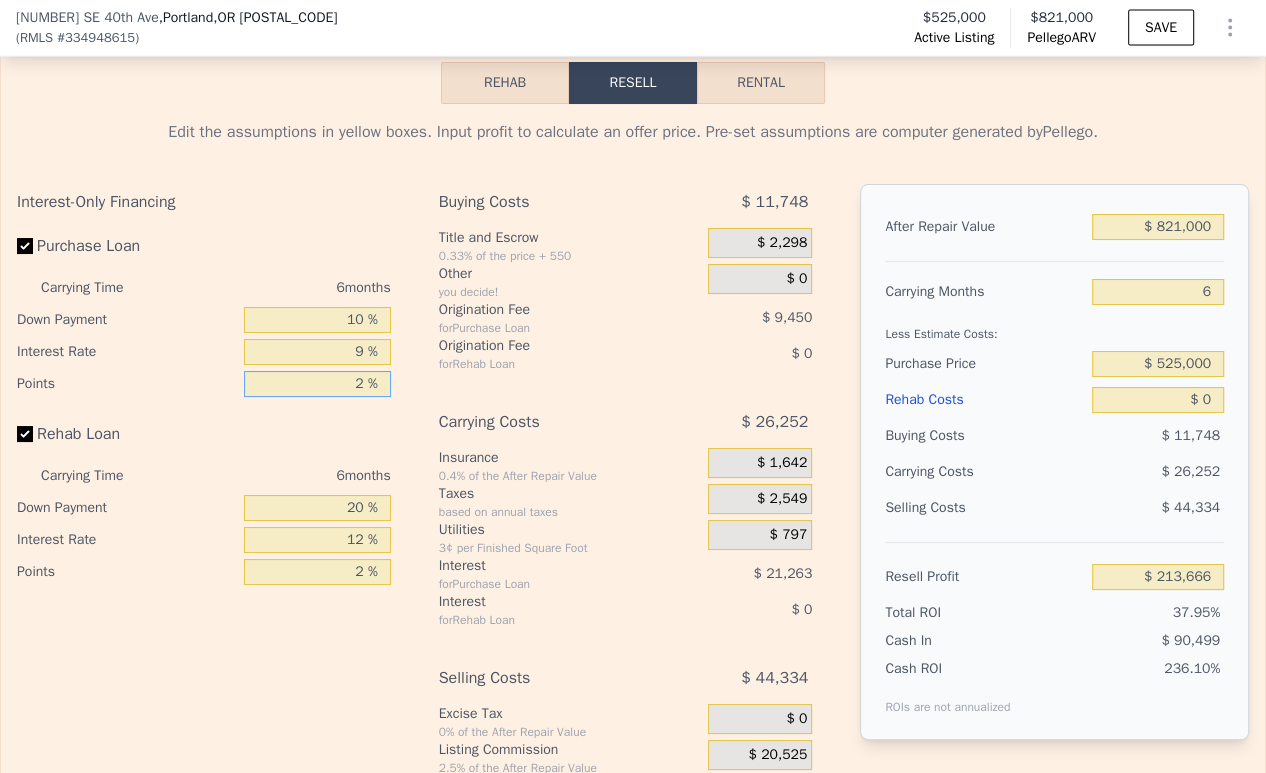 click on "2 %" at bounding box center [317, 384] 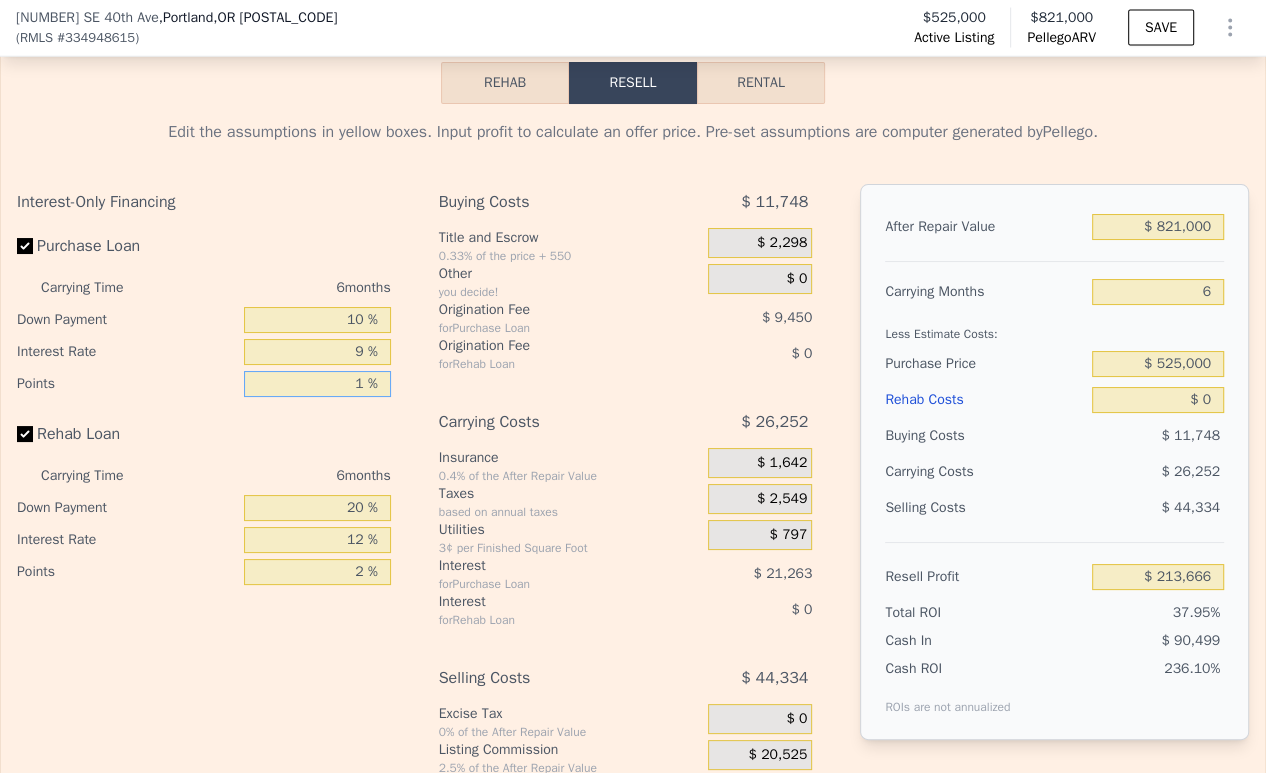 type on "$ 218,391" 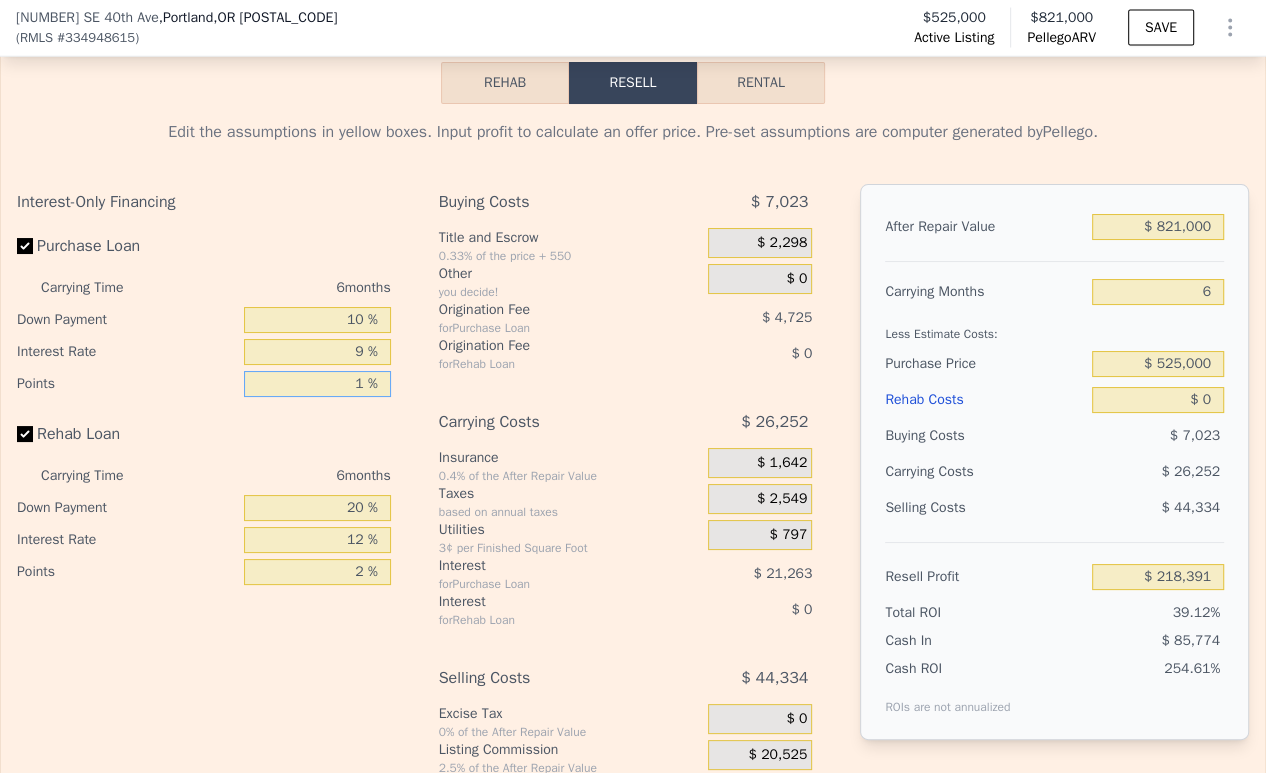 type on "10 %" 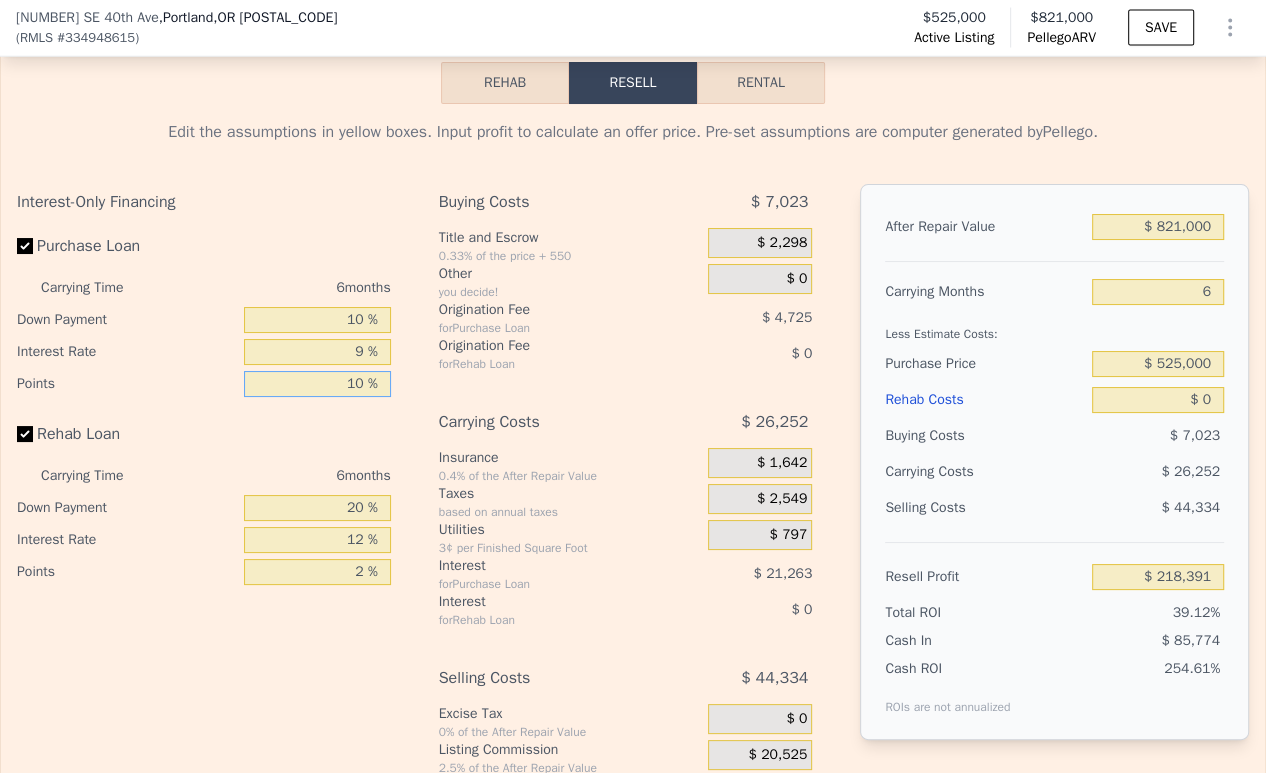 type on "$ 175,866" 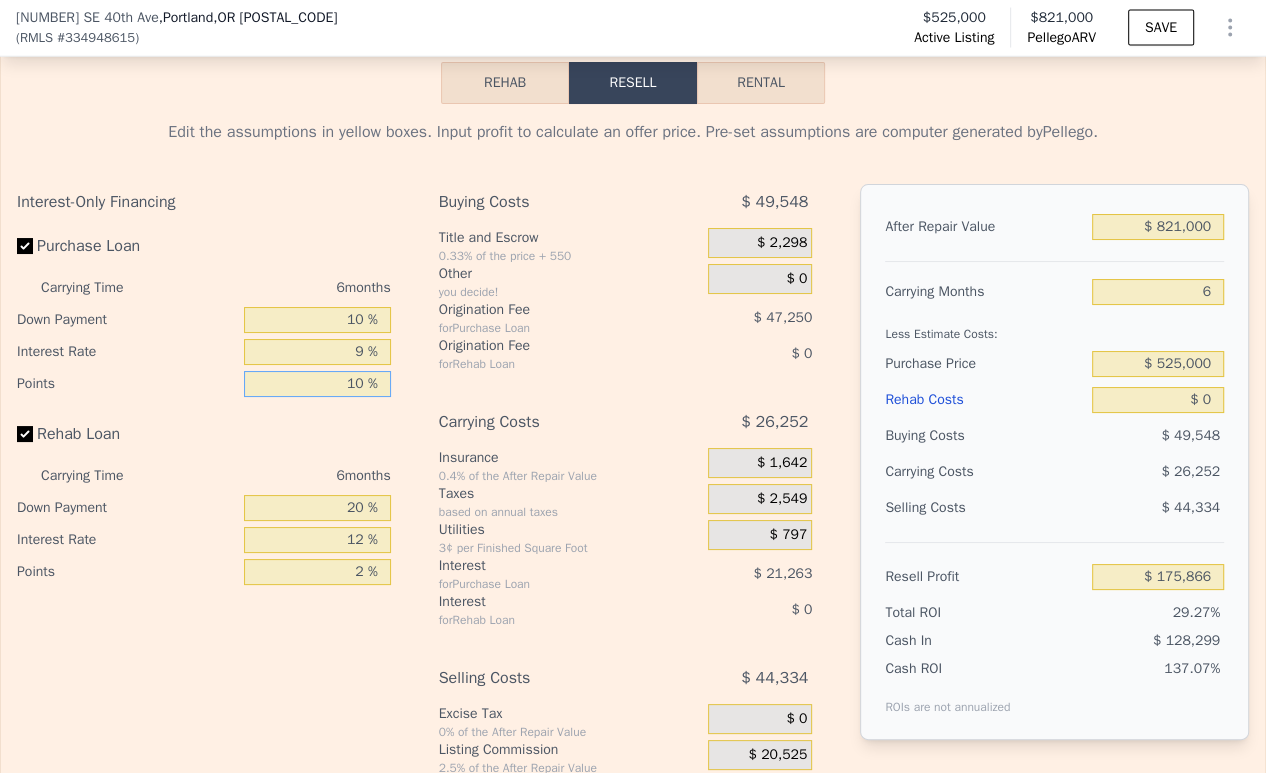 click on "10 %" at bounding box center [317, 384] 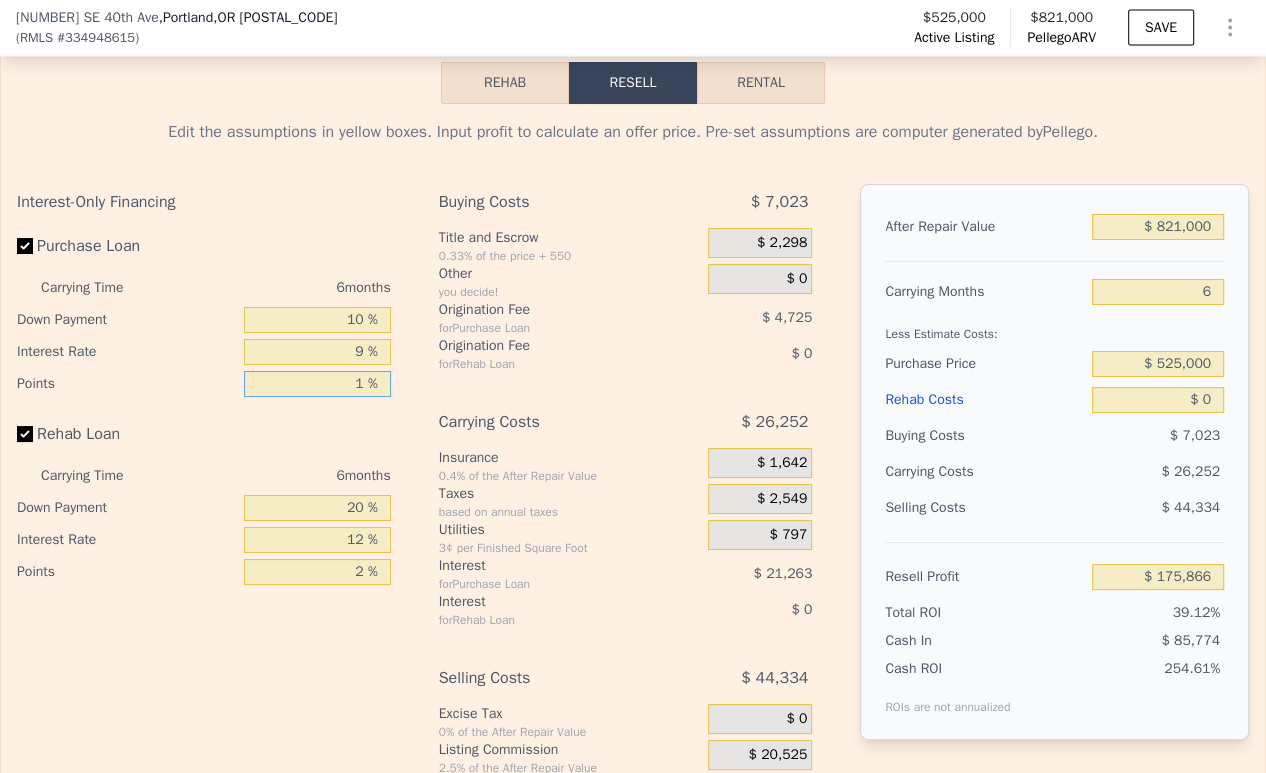 type on "$ 218,391" 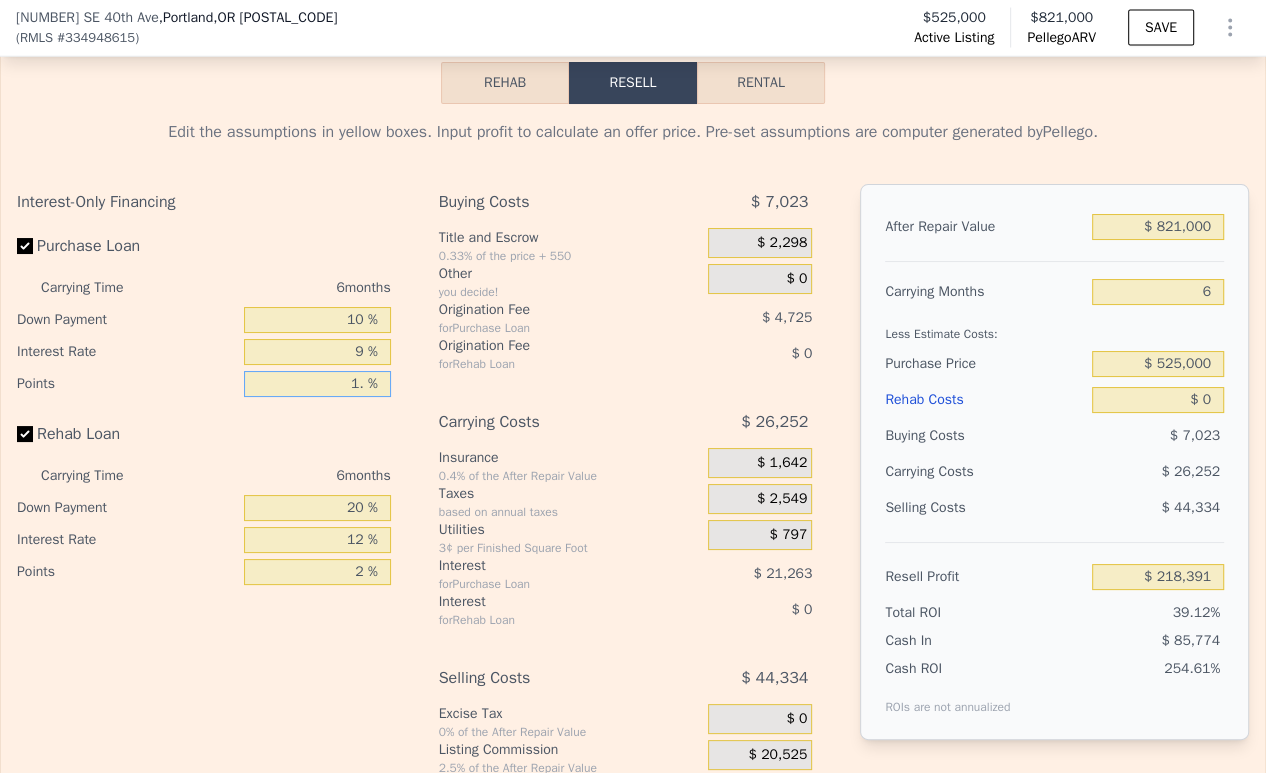 type on "1.5 %" 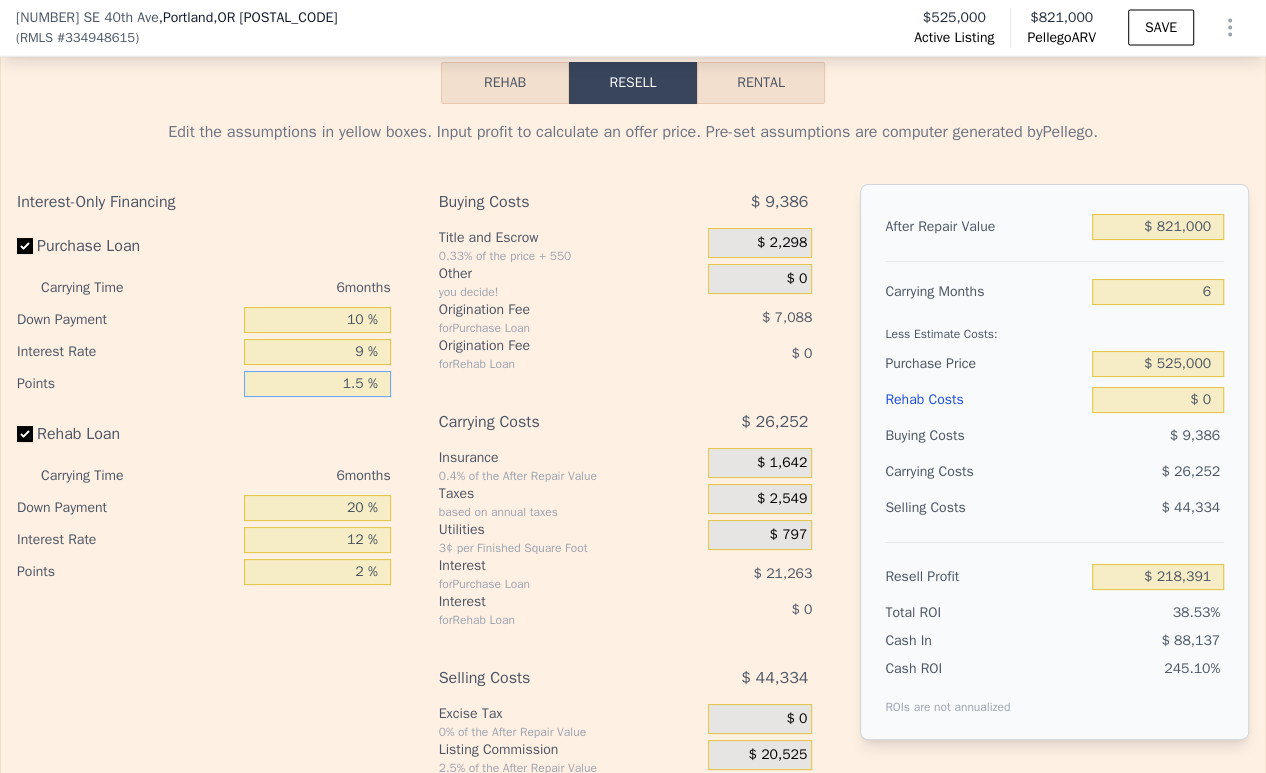 type on "$ 216,028" 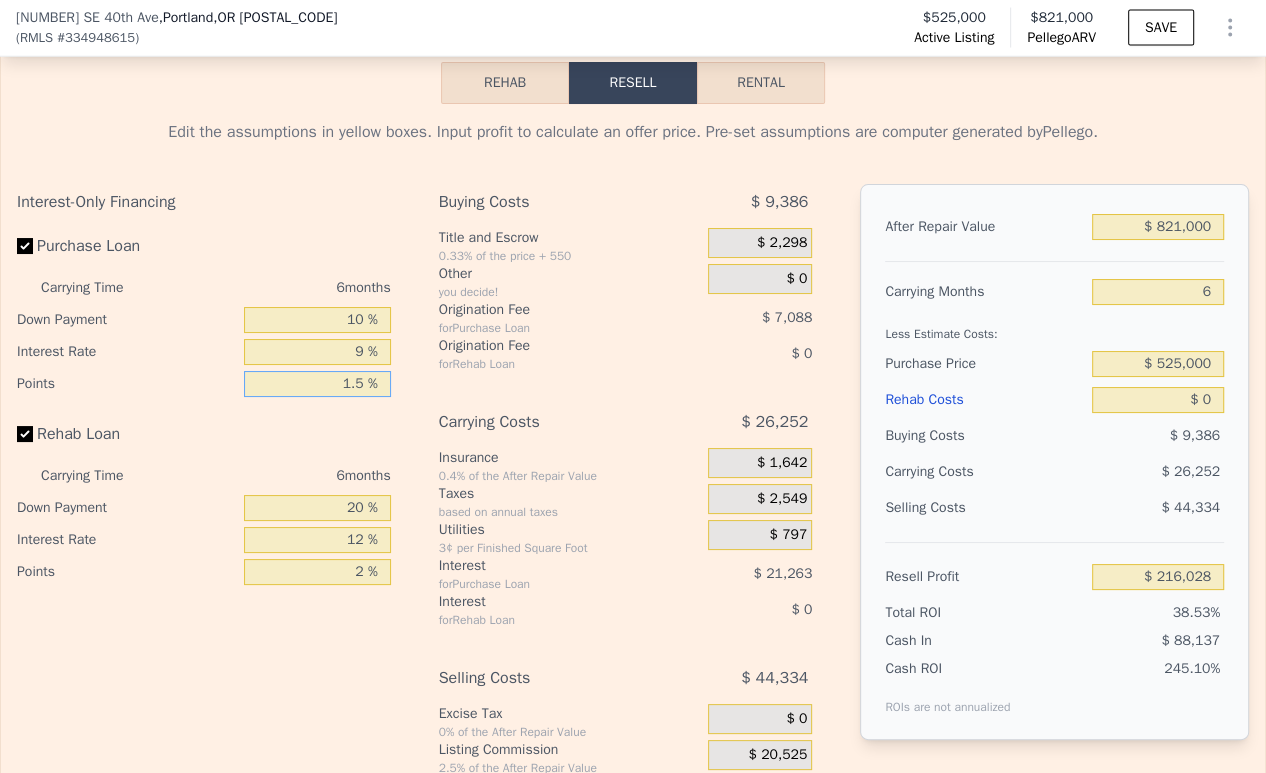type on "1.5 %" 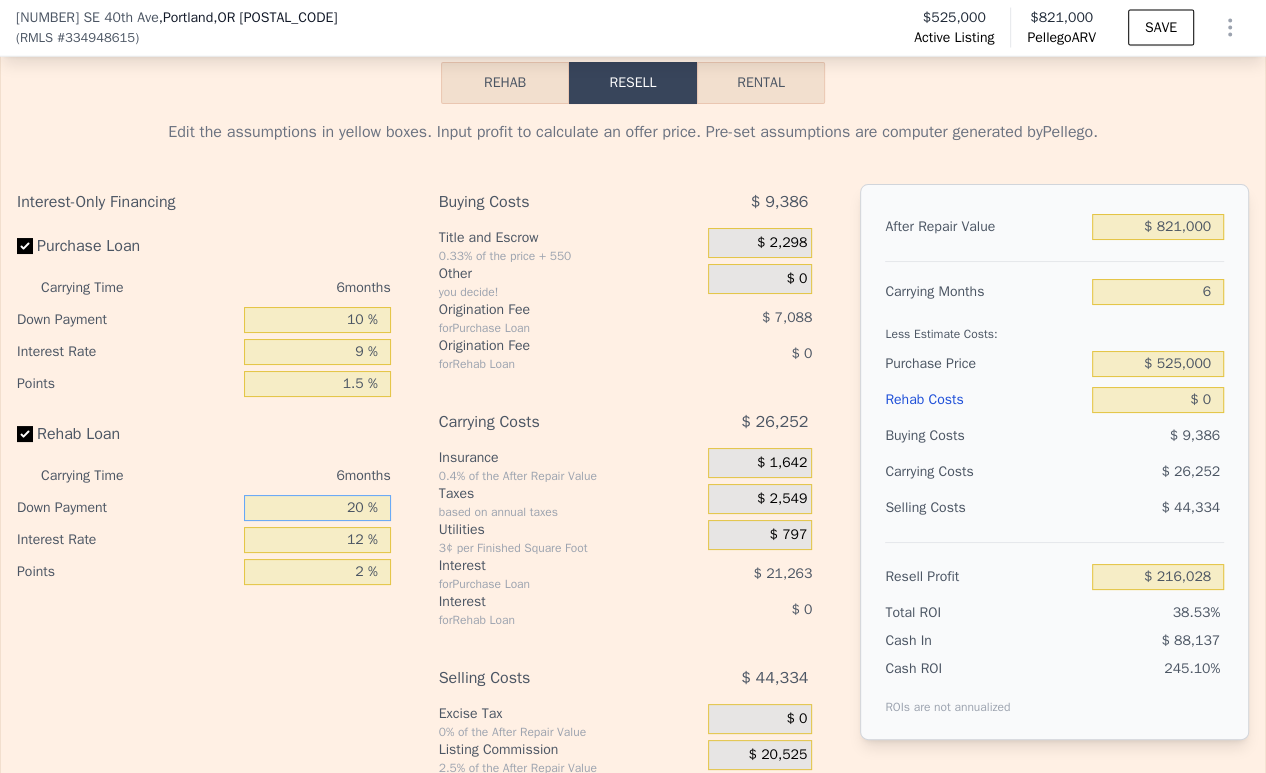 click on "20 %" at bounding box center [317, 508] 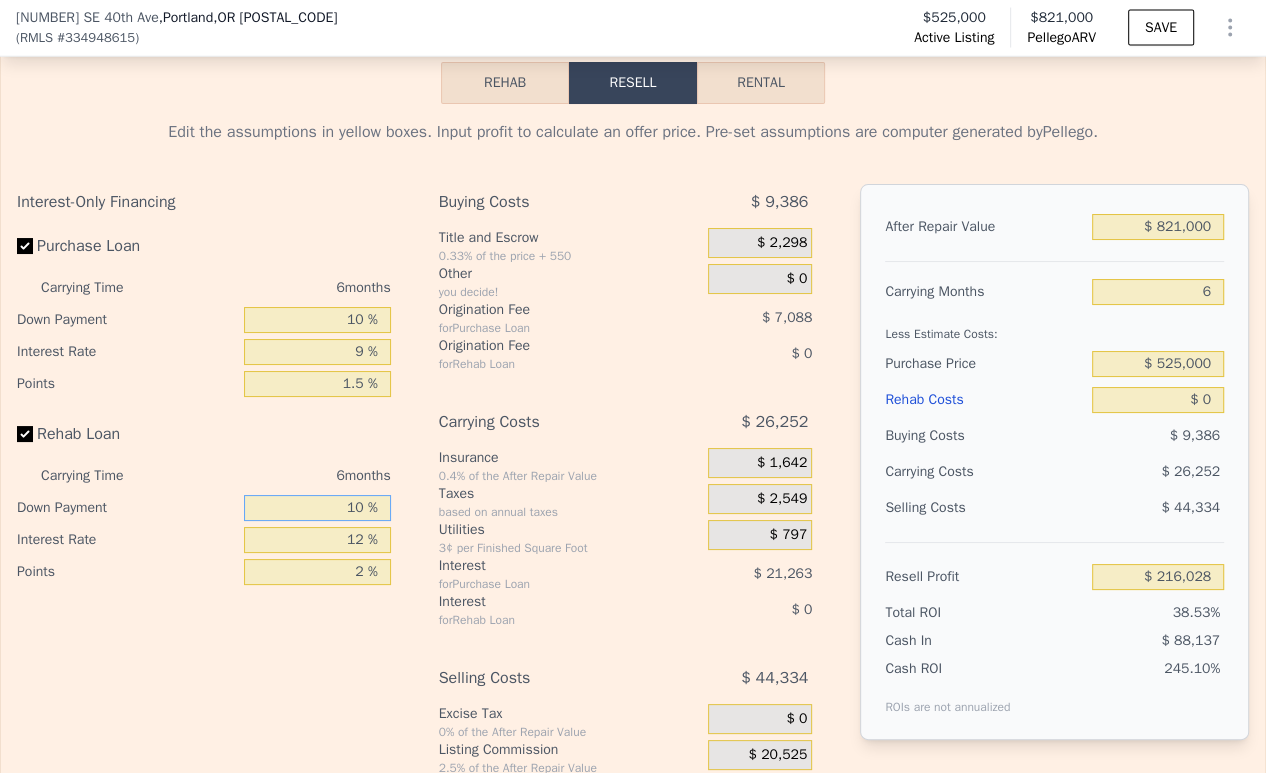 type on "10 %" 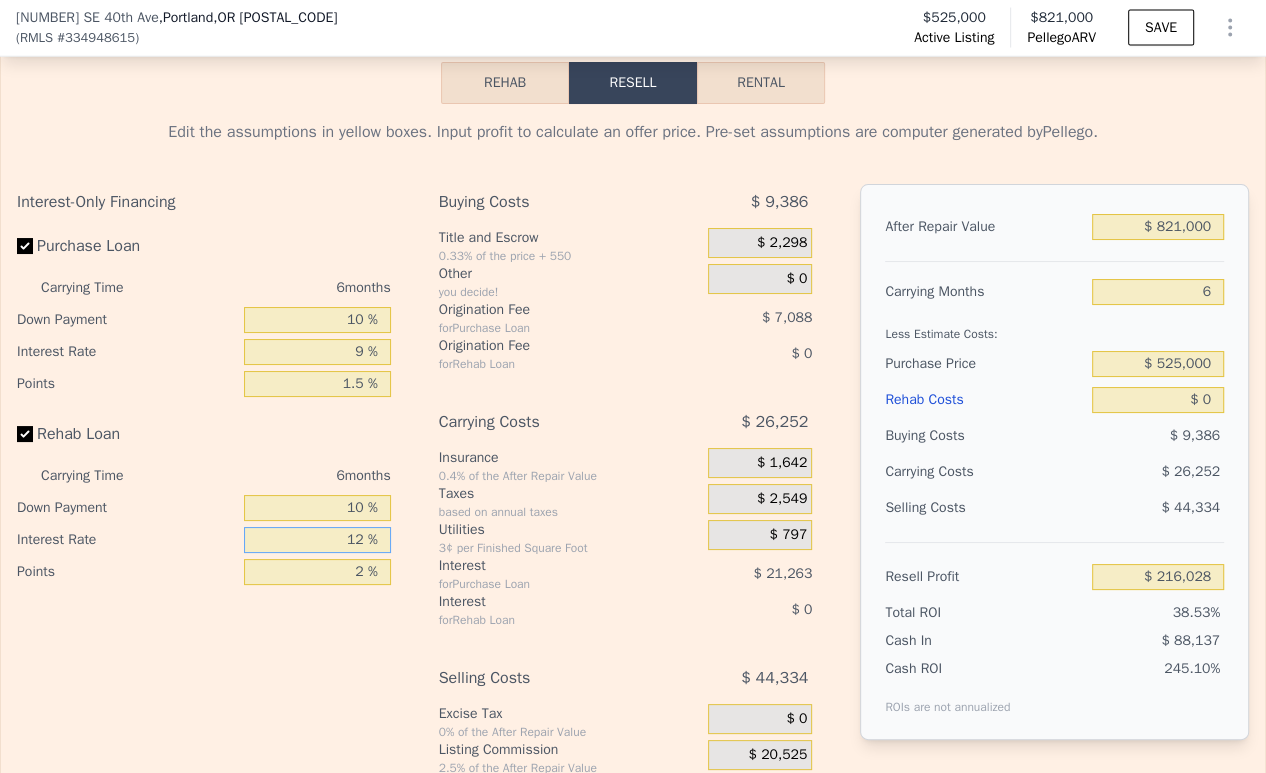 click on "12 %" at bounding box center [317, 540] 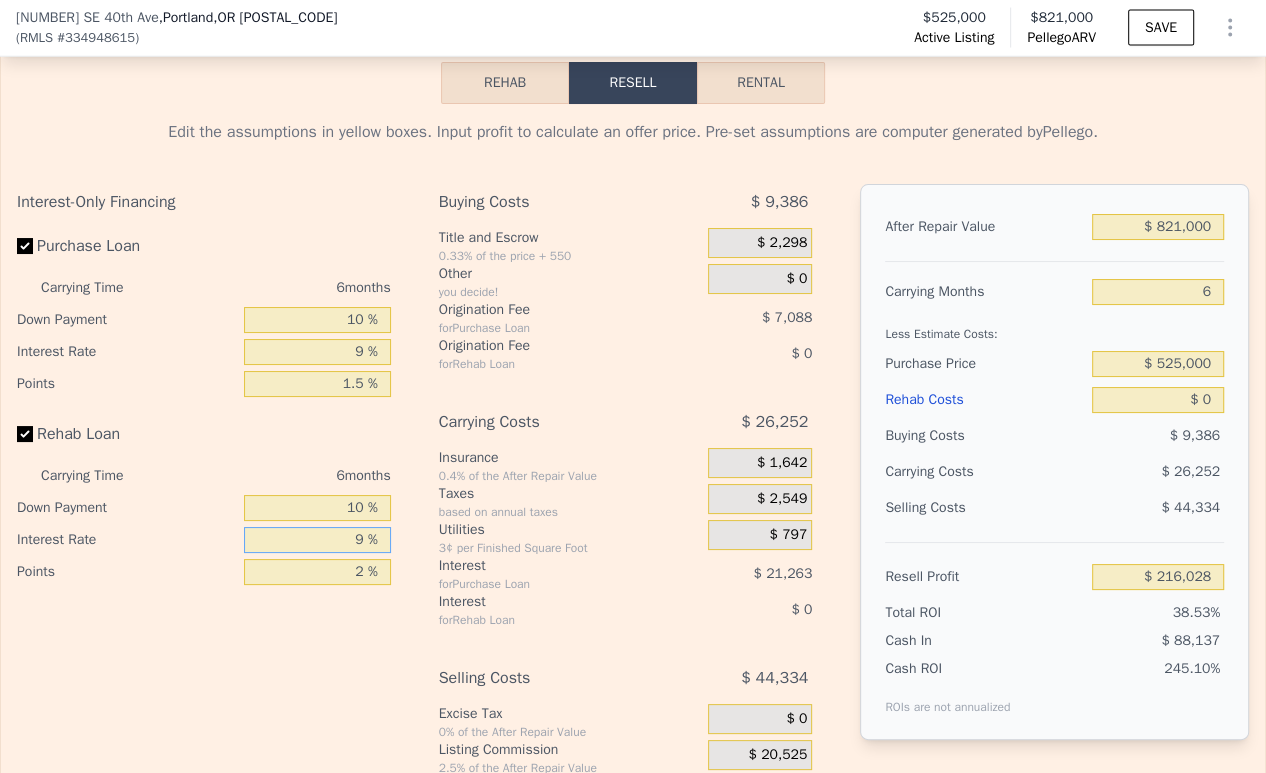 type on "9 %" 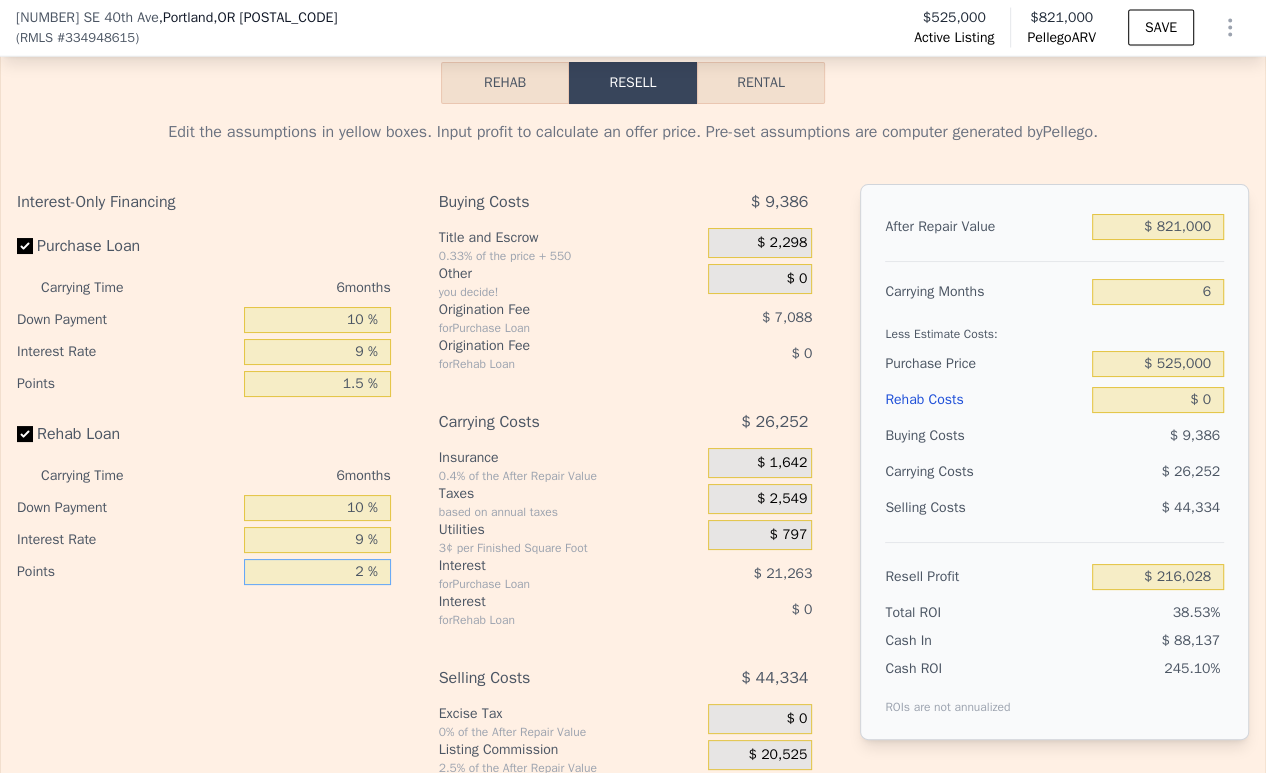 click on "2 %" at bounding box center (317, 572) 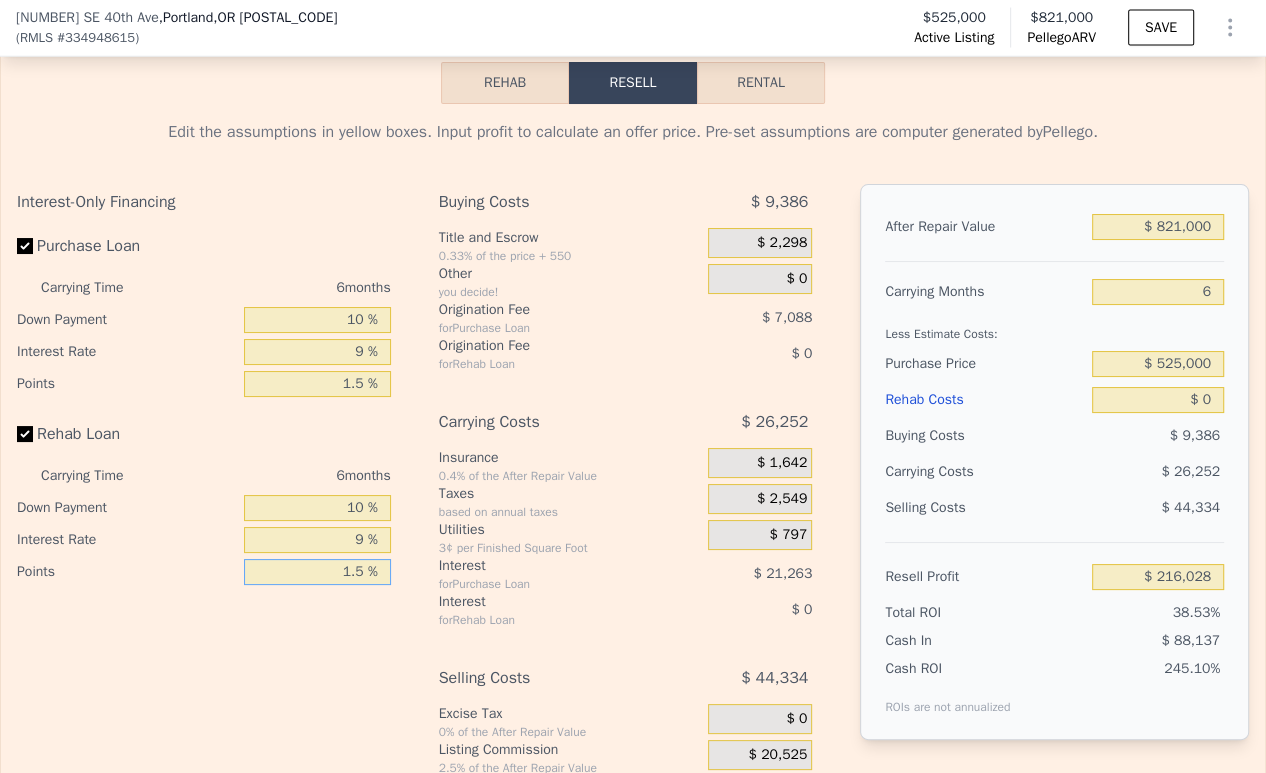 scroll, scrollTop: 3546, scrollLeft: 0, axis: vertical 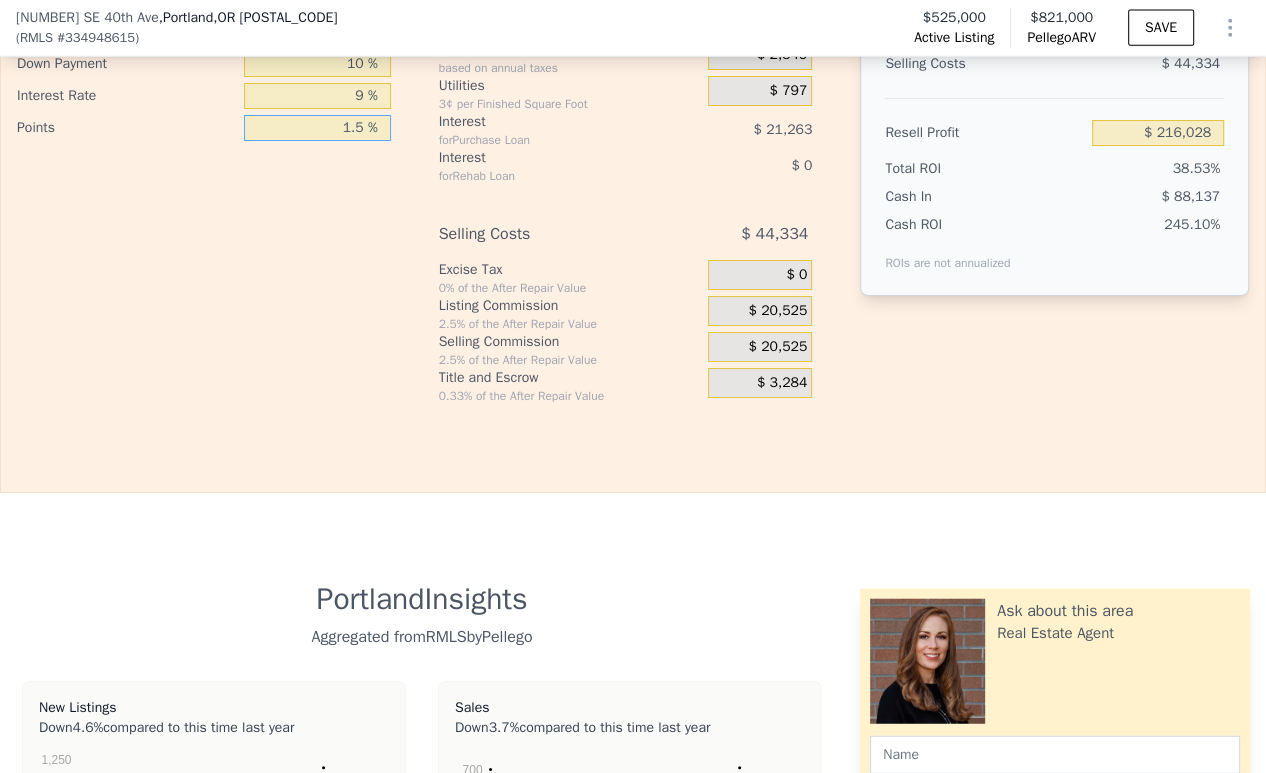 type on "1.5 %" 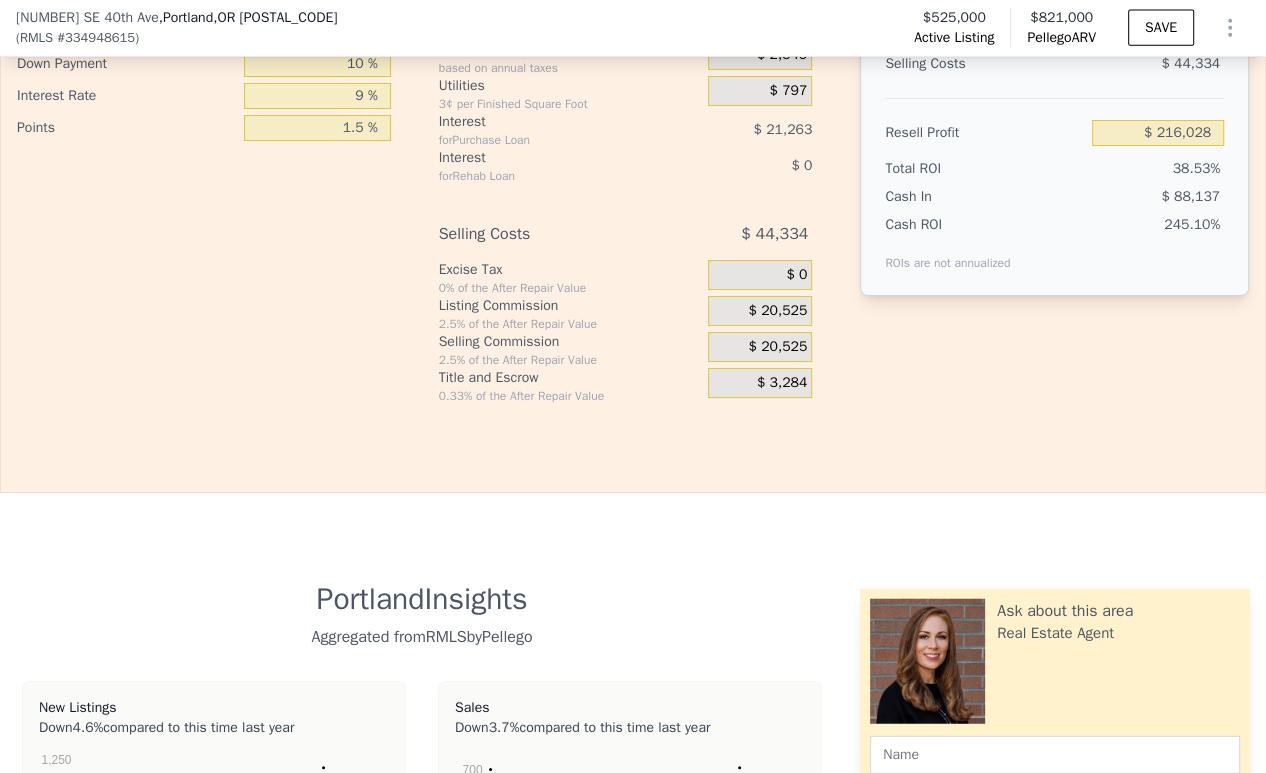 click on "$ 20,525" at bounding box center [777, 311] 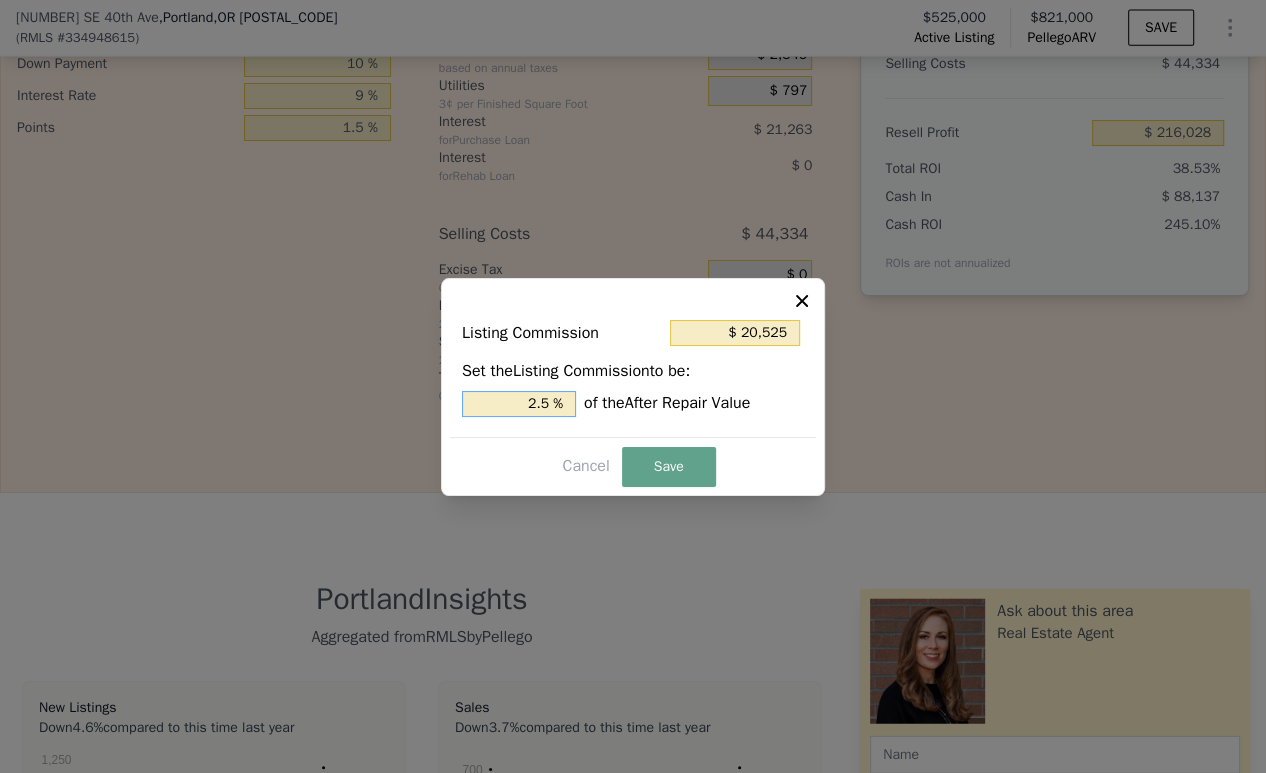drag, startPoint x: 535, startPoint y: 403, endPoint x: 517, endPoint y: 402, distance: 18.027756 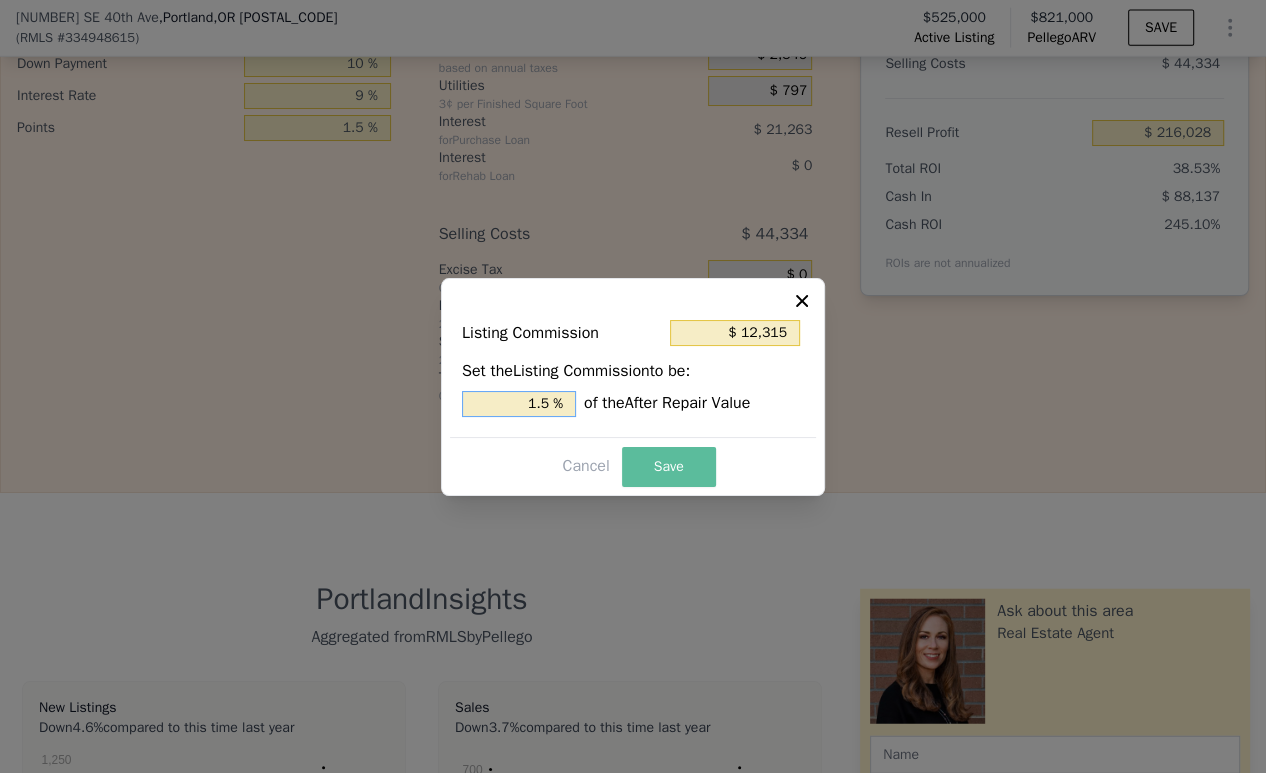 type on "1.5 %" 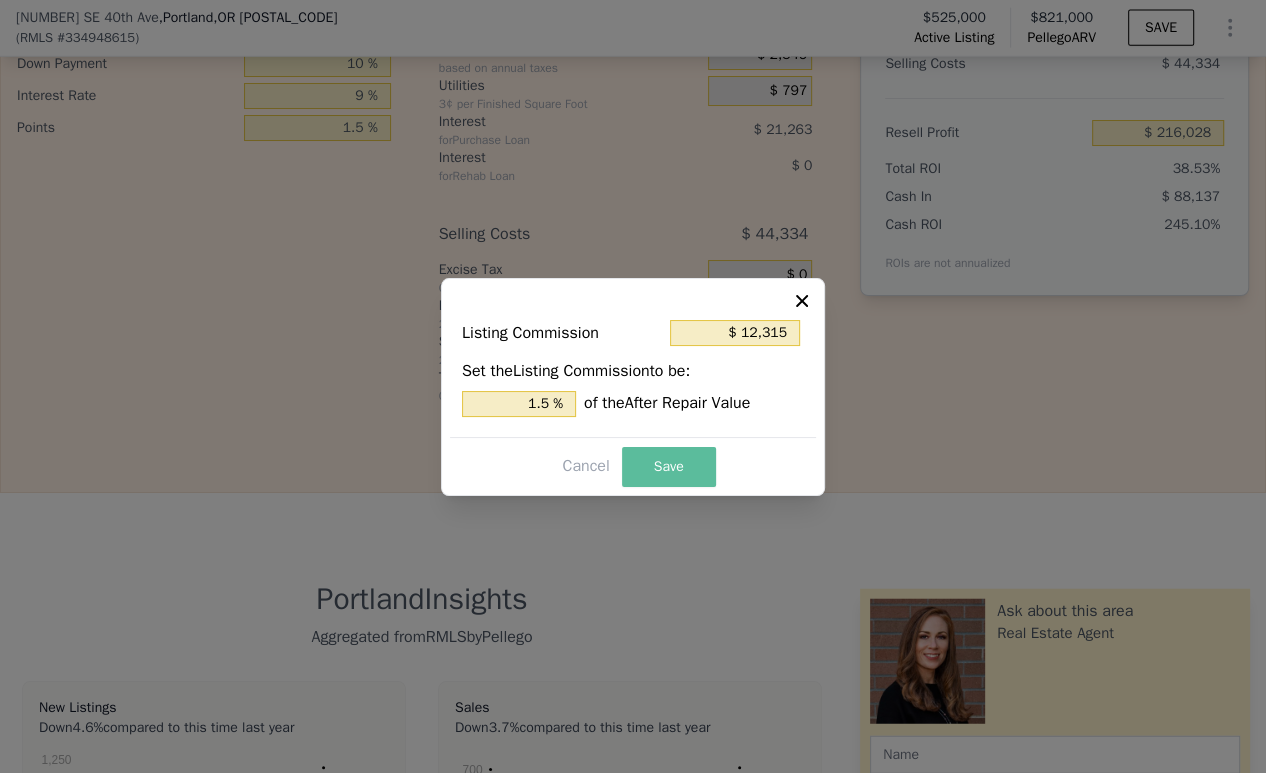 drag, startPoint x: 671, startPoint y: 468, endPoint x: 684, endPoint y: 446, distance: 25.553865 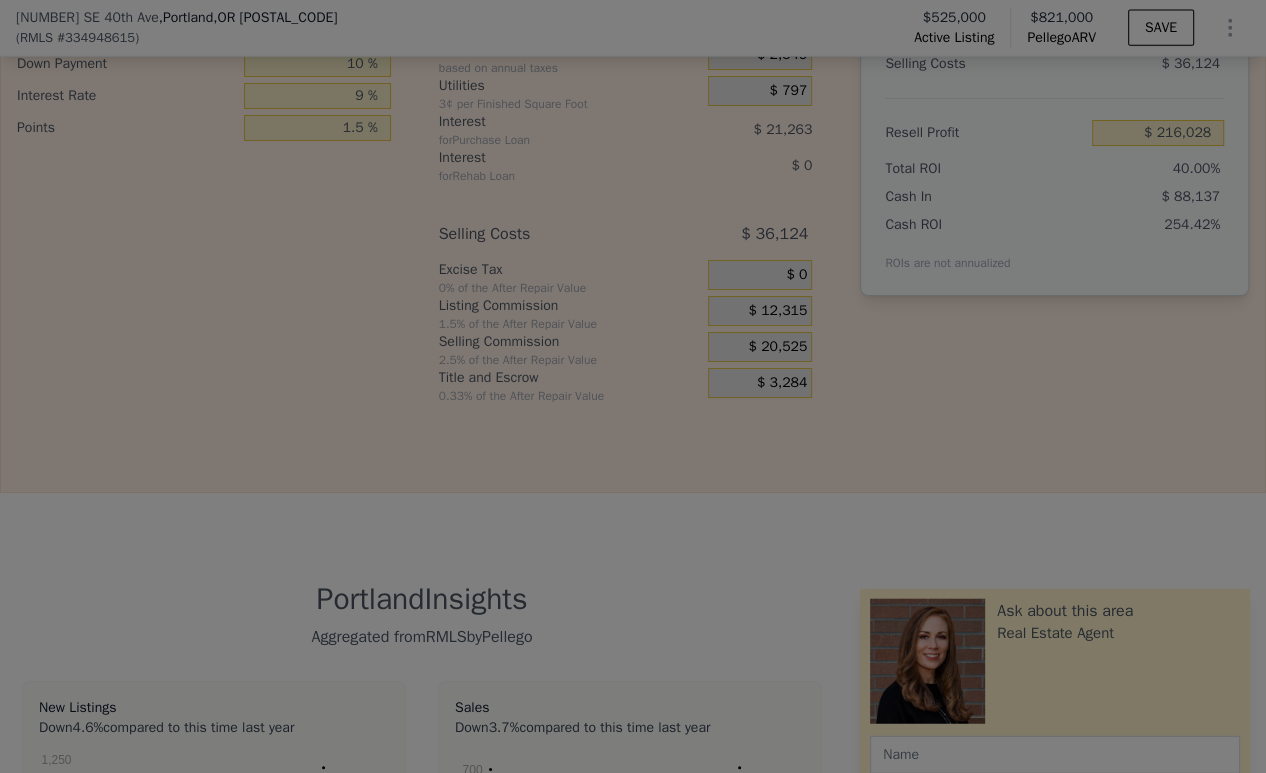 type on "$ 224,238" 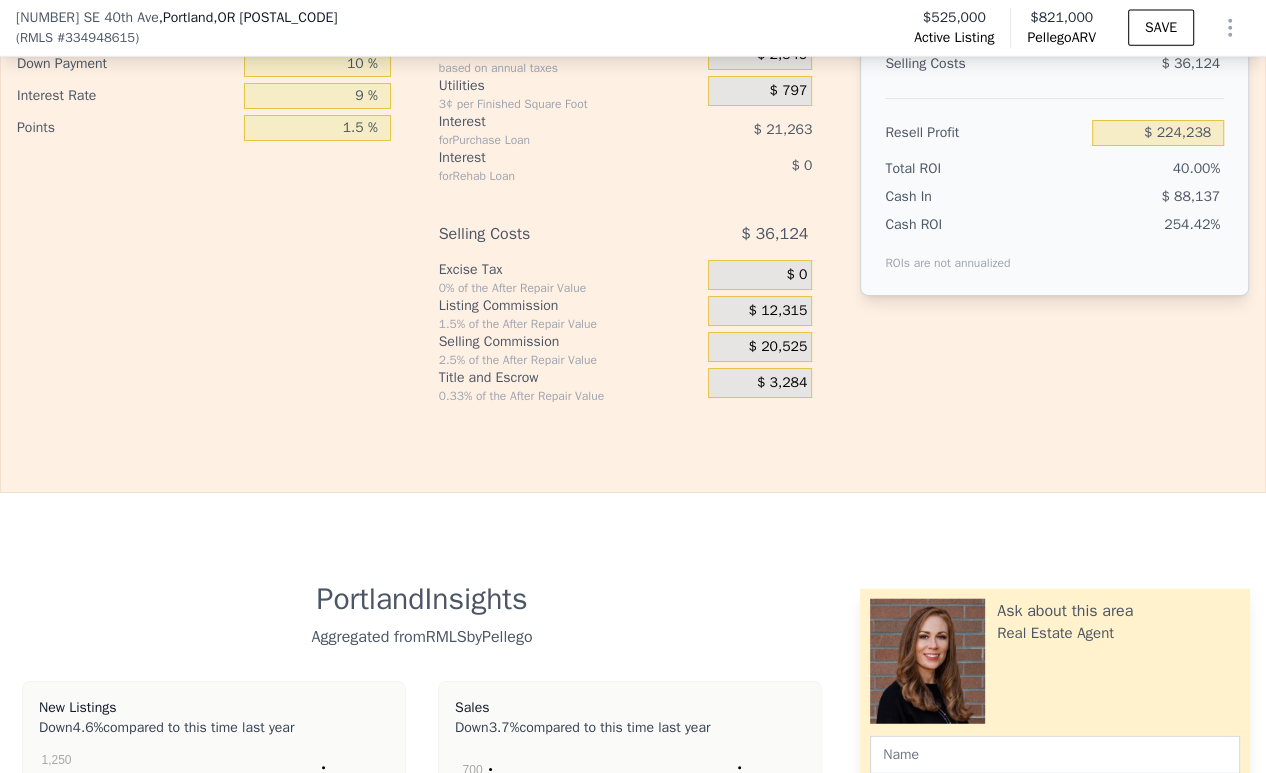 click on "$ 0" at bounding box center [796, 275] 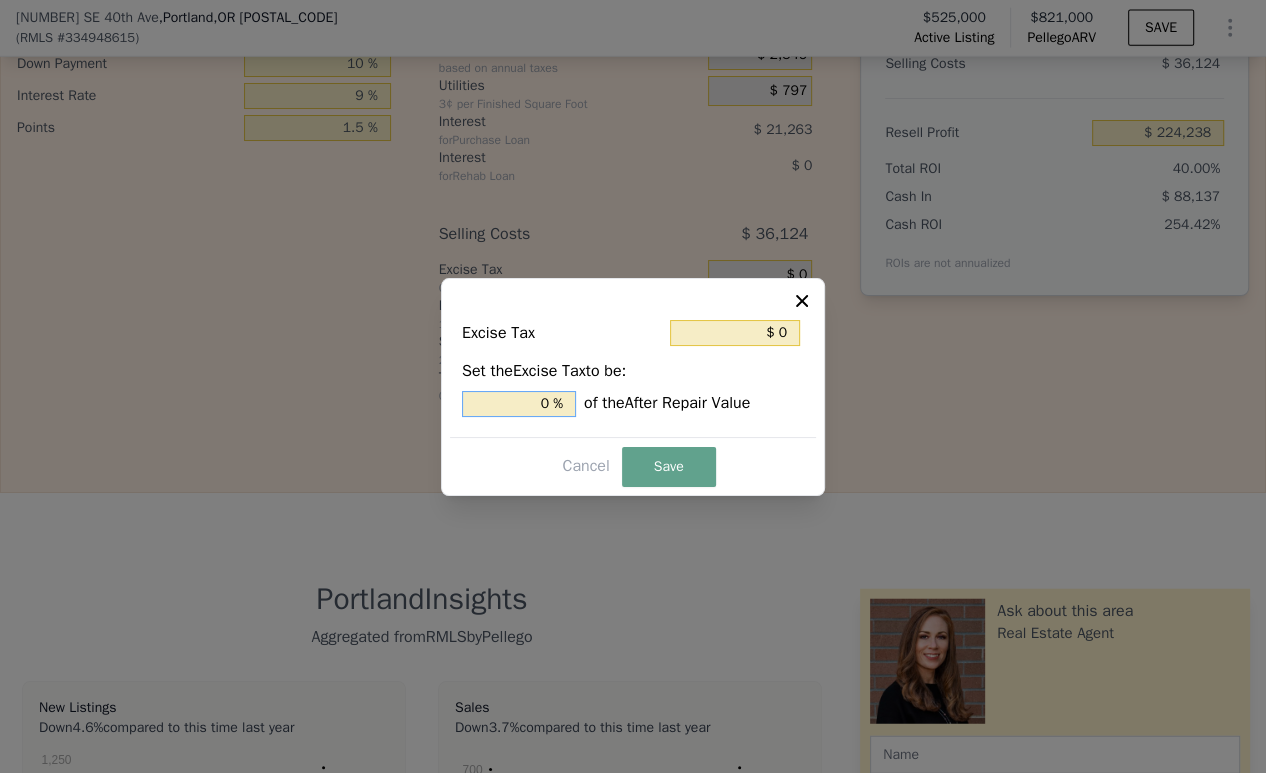 type on "$ 8,210" 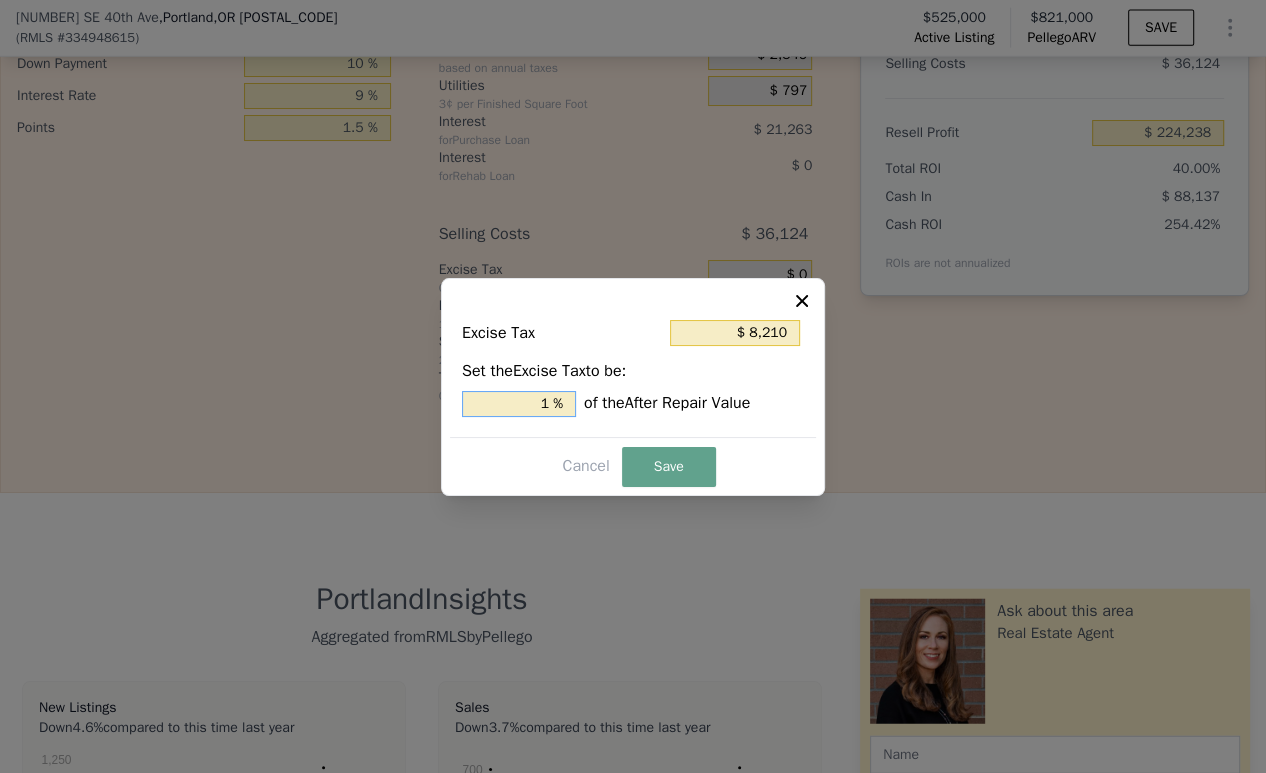 drag, startPoint x: 548, startPoint y: 403, endPoint x: 525, endPoint y: 397, distance: 23.769728 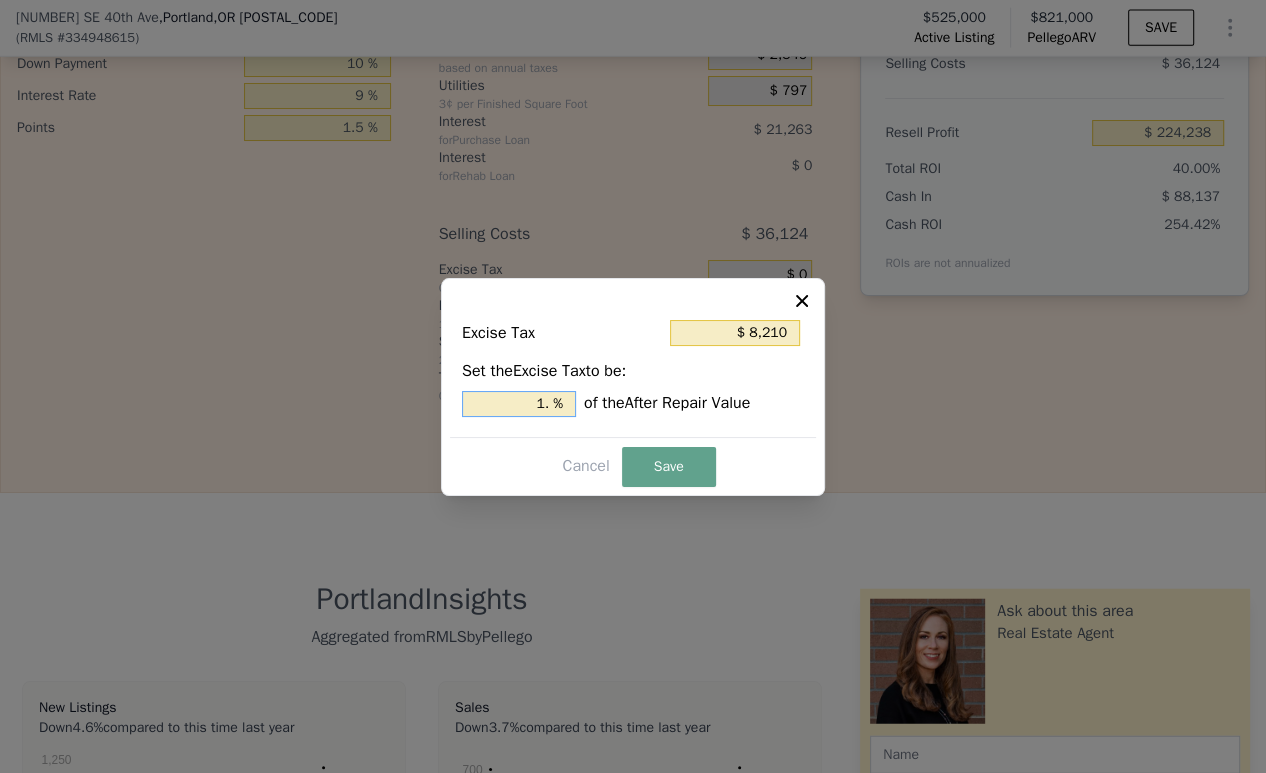 type on "$ 13,136" 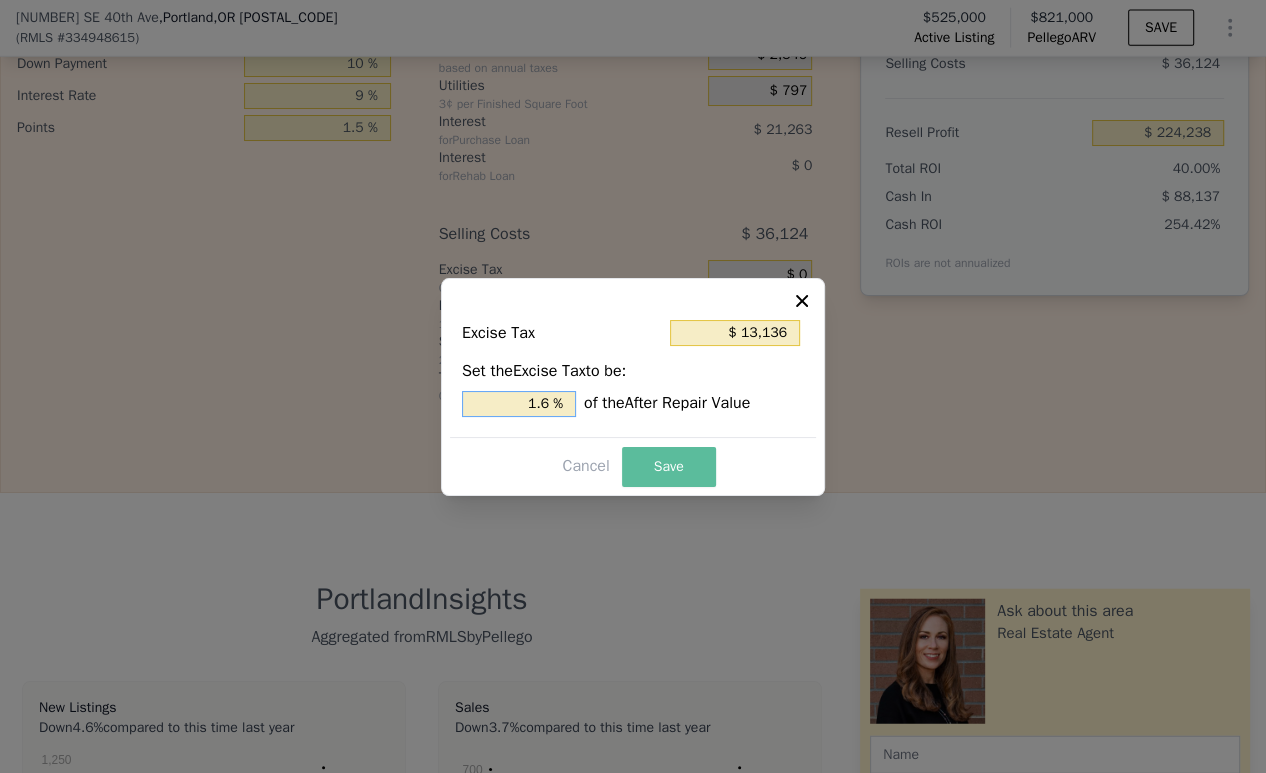 type on "1.6 %" 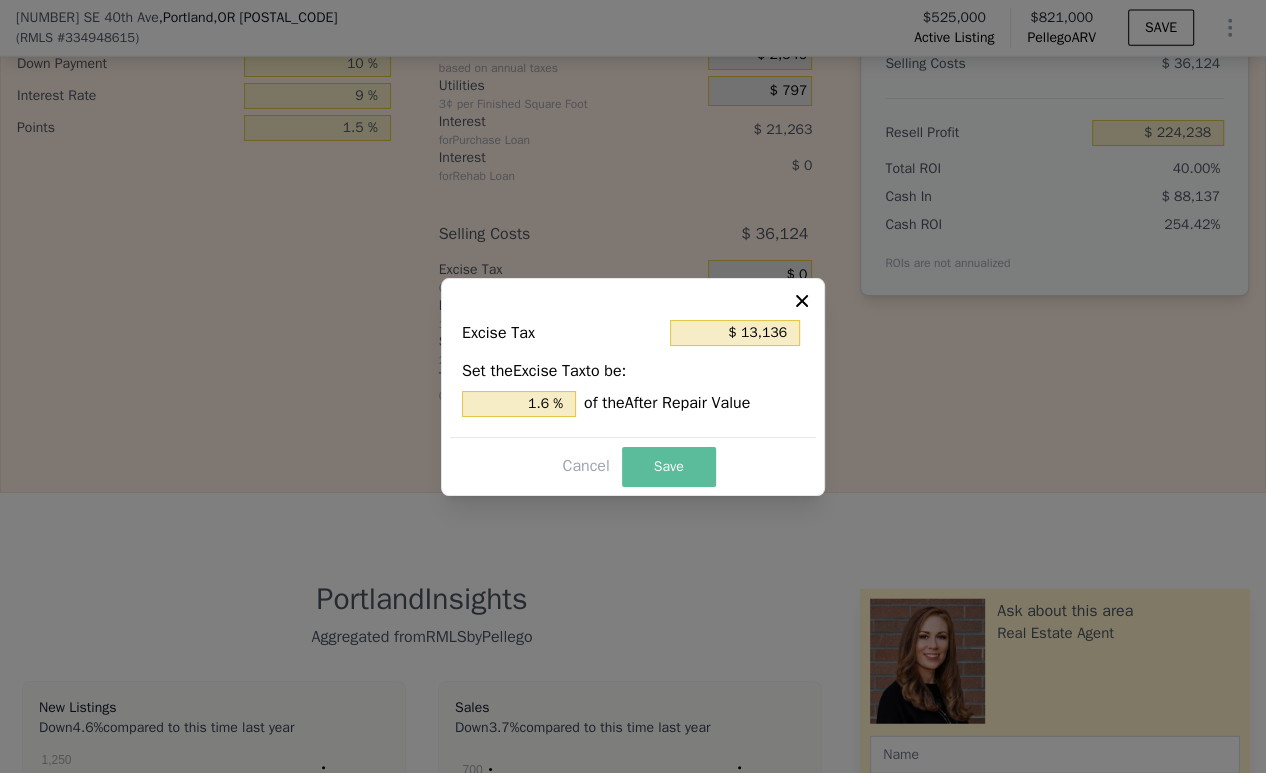 click on "Save" at bounding box center [669, 467] 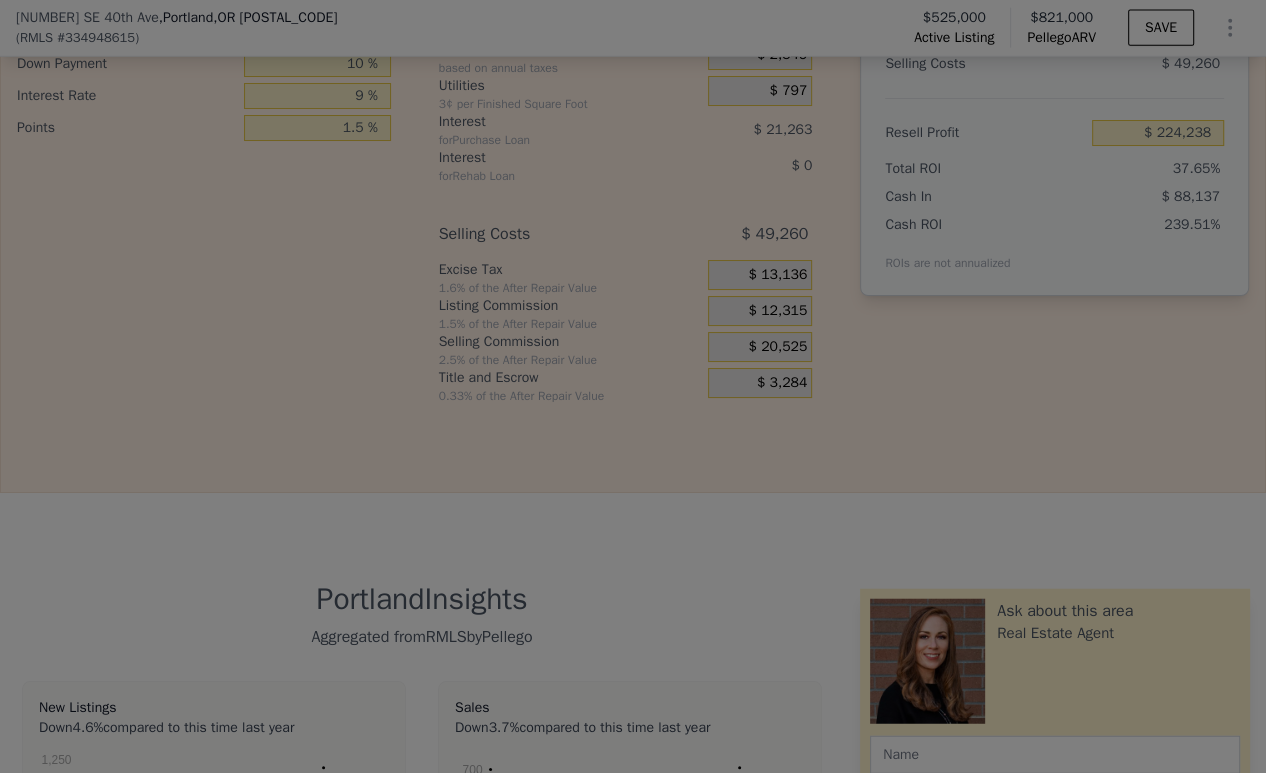 type on "$ 211,102" 